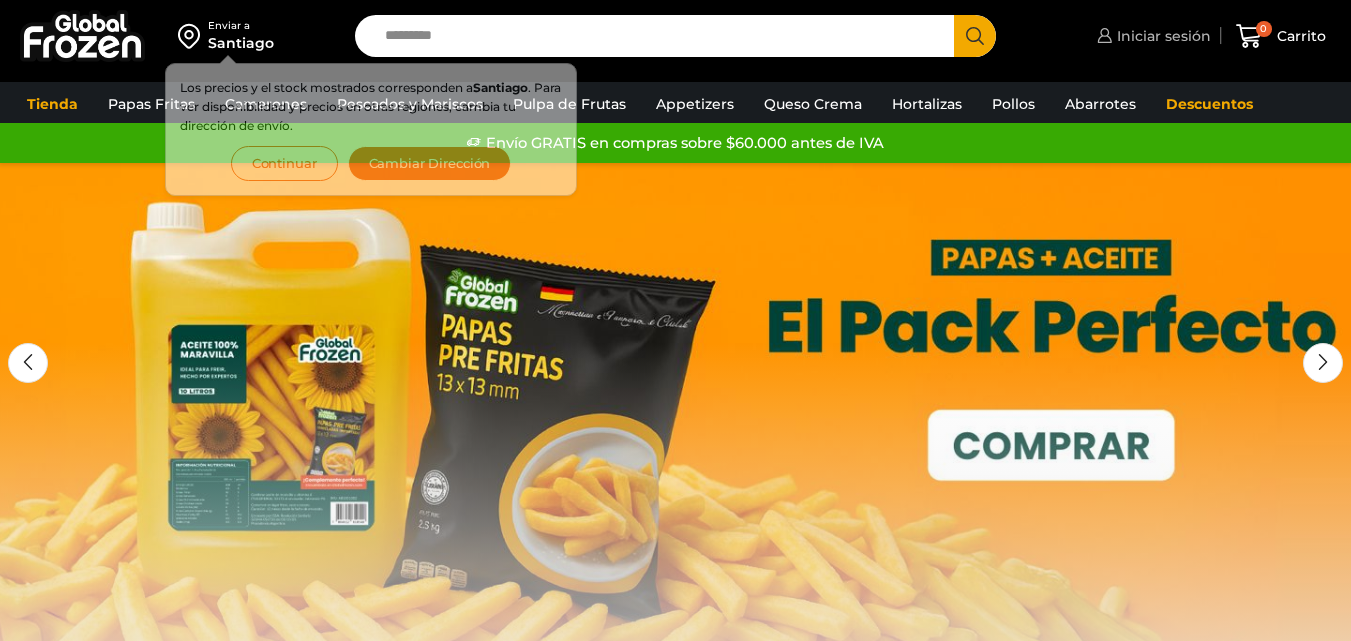 scroll, scrollTop: 0, scrollLeft: 0, axis: both 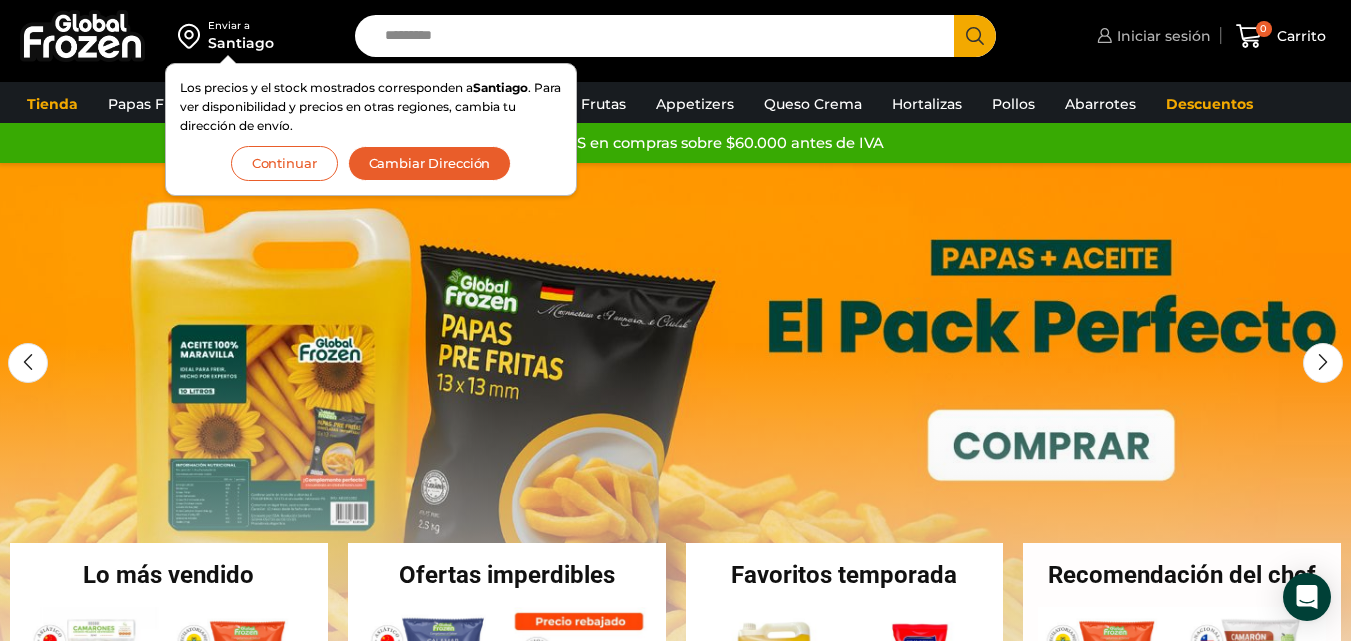 click on "Iniciar sesión" at bounding box center (1161, 36) 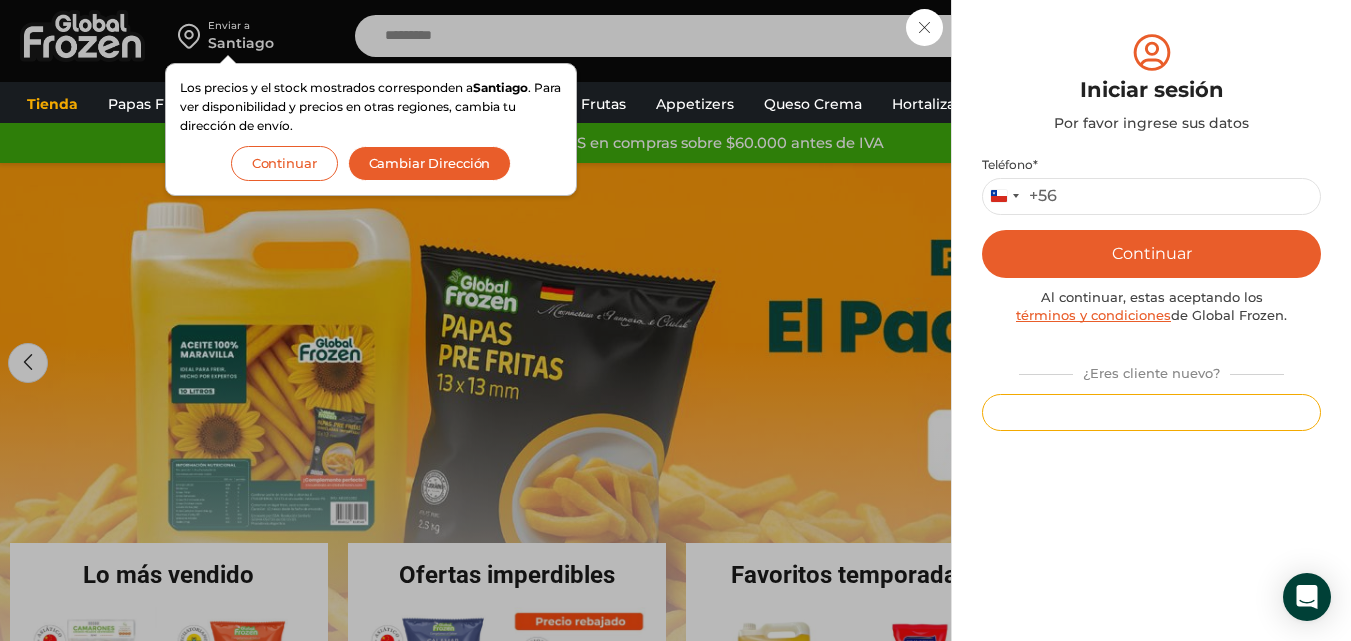 click on "Registrarse" at bounding box center (1151, 412) 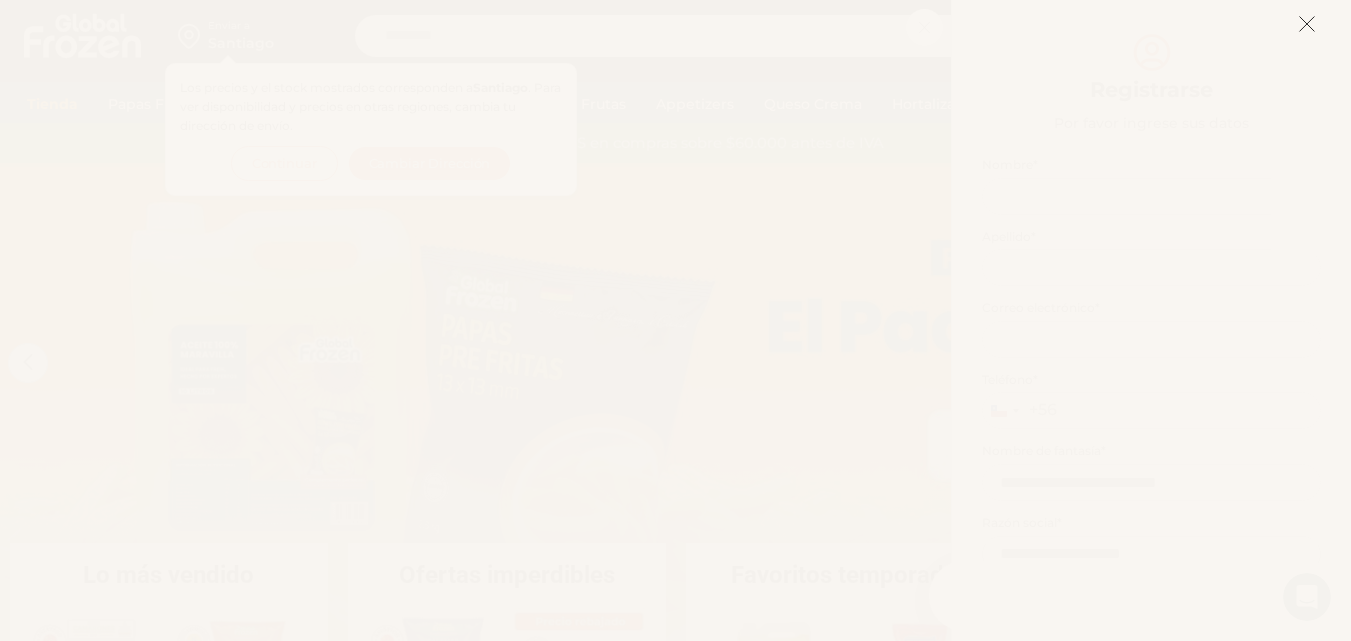scroll, scrollTop: 0, scrollLeft: 0, axis: both 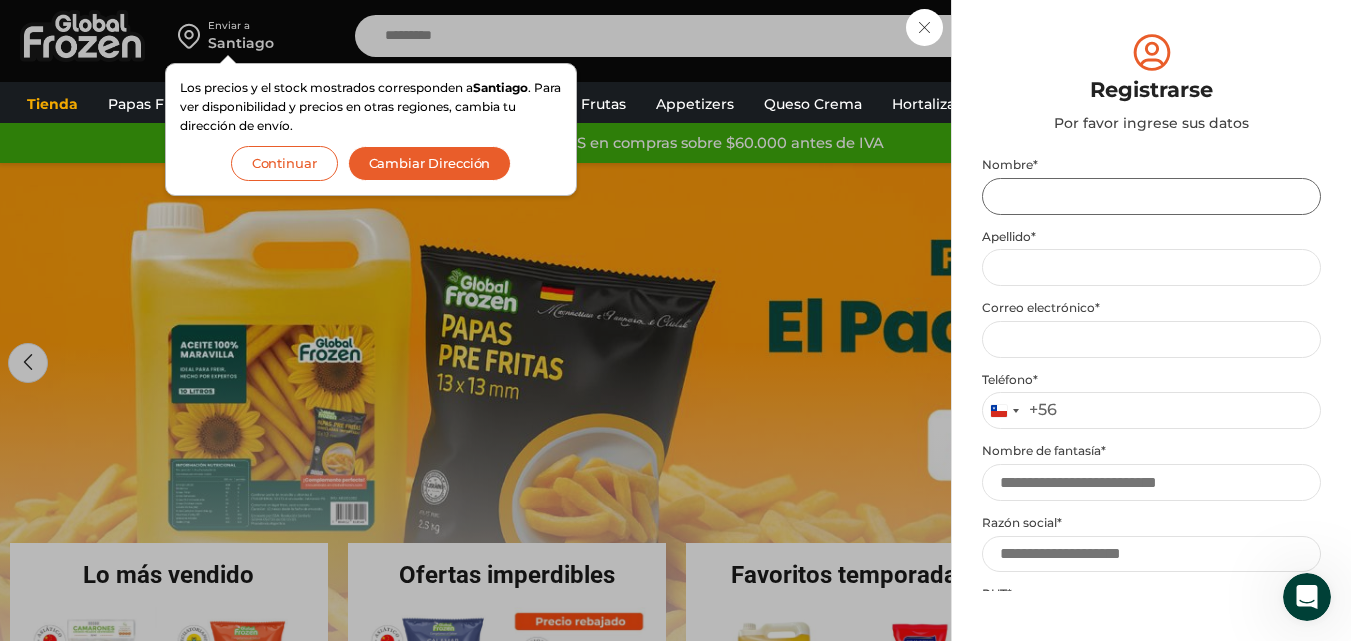 click on "Nombre  *" at bounding box center [1151, 196] 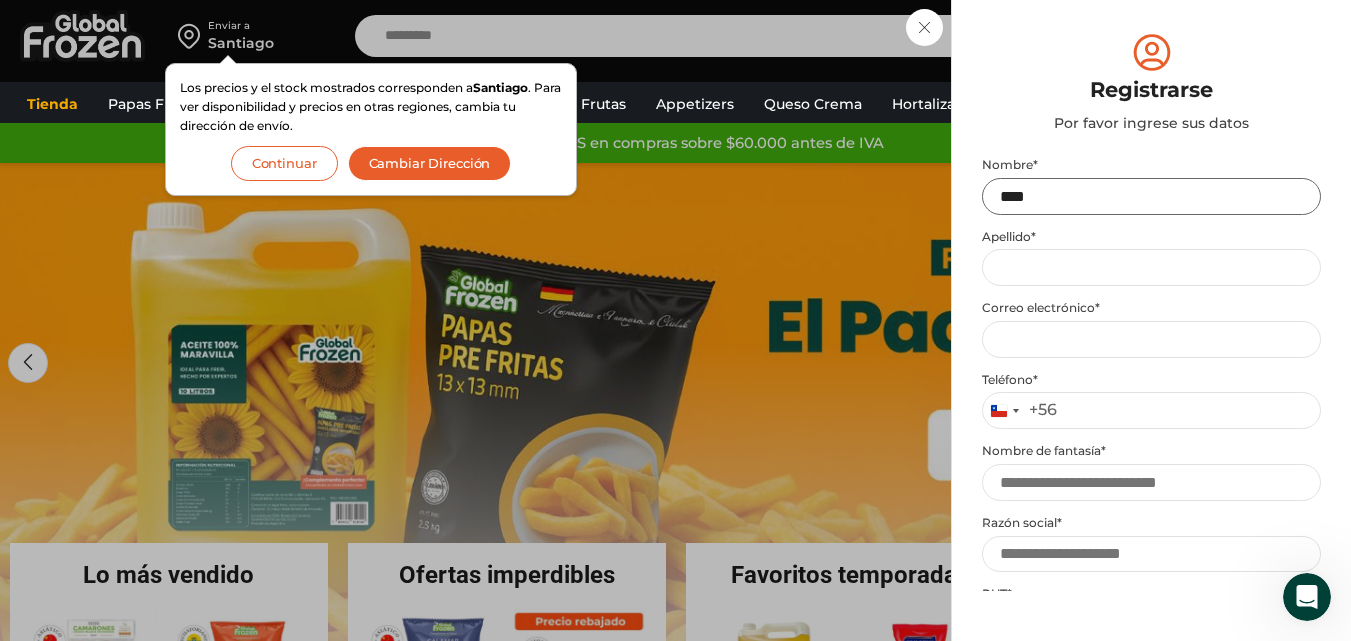 type on "****" 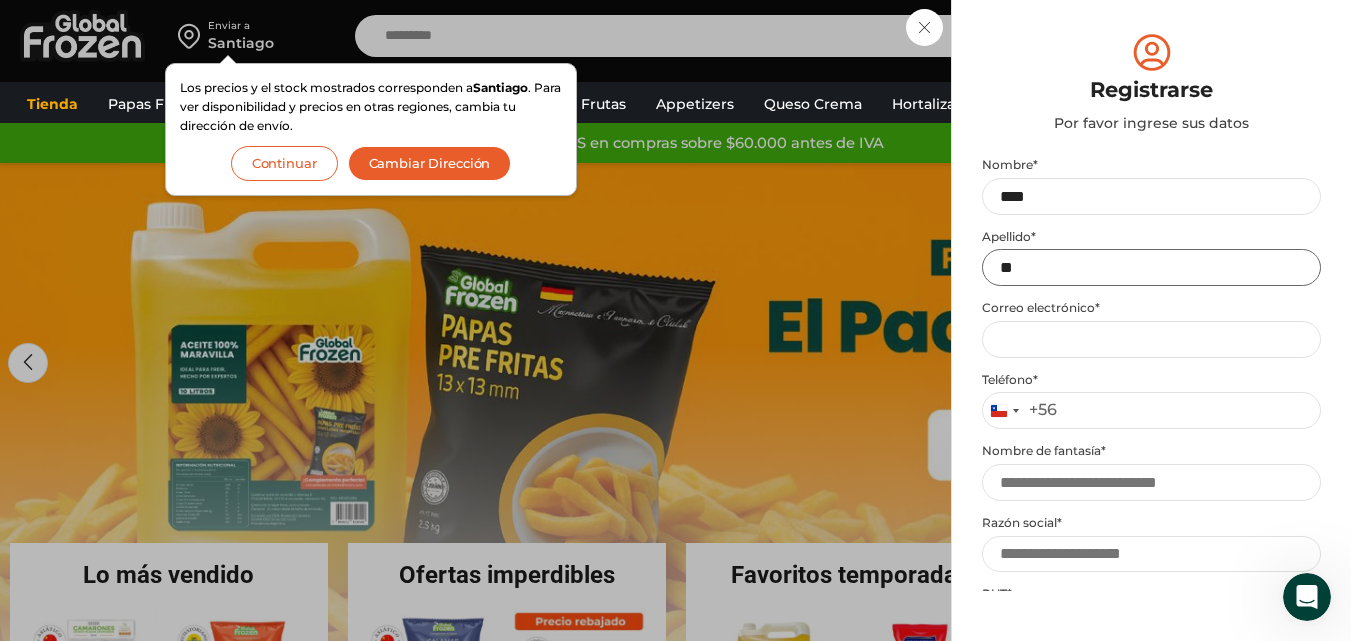 type on "*" 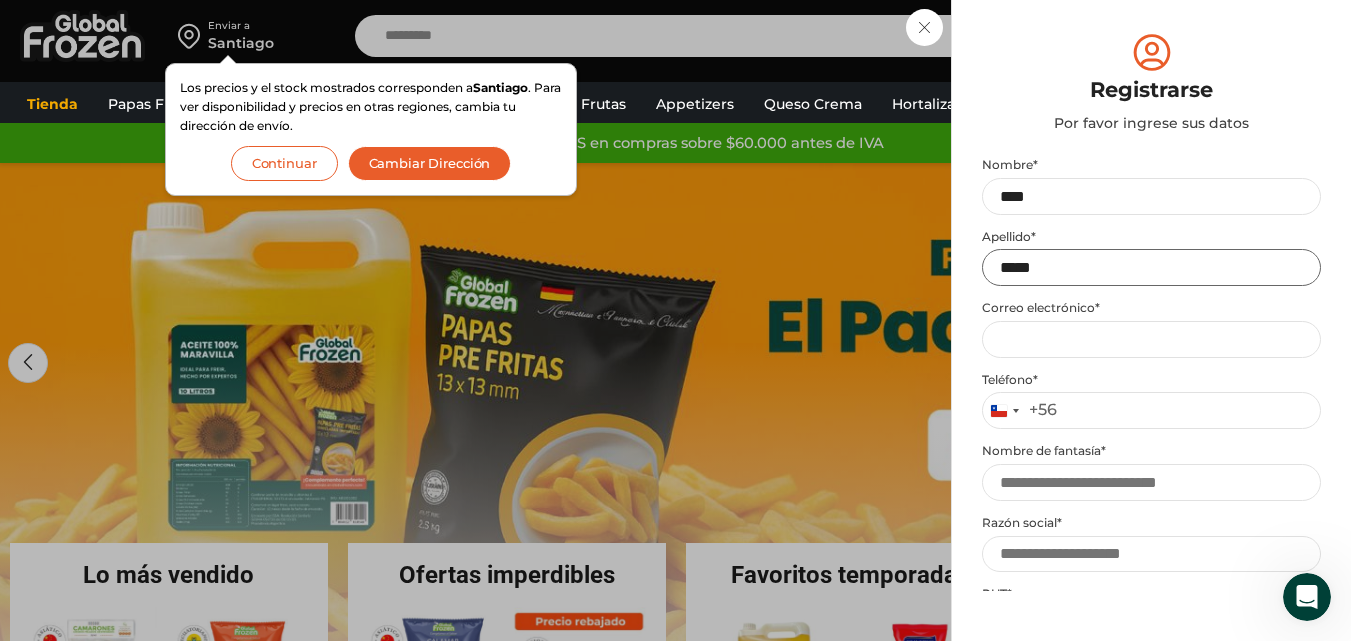 type on "*****" 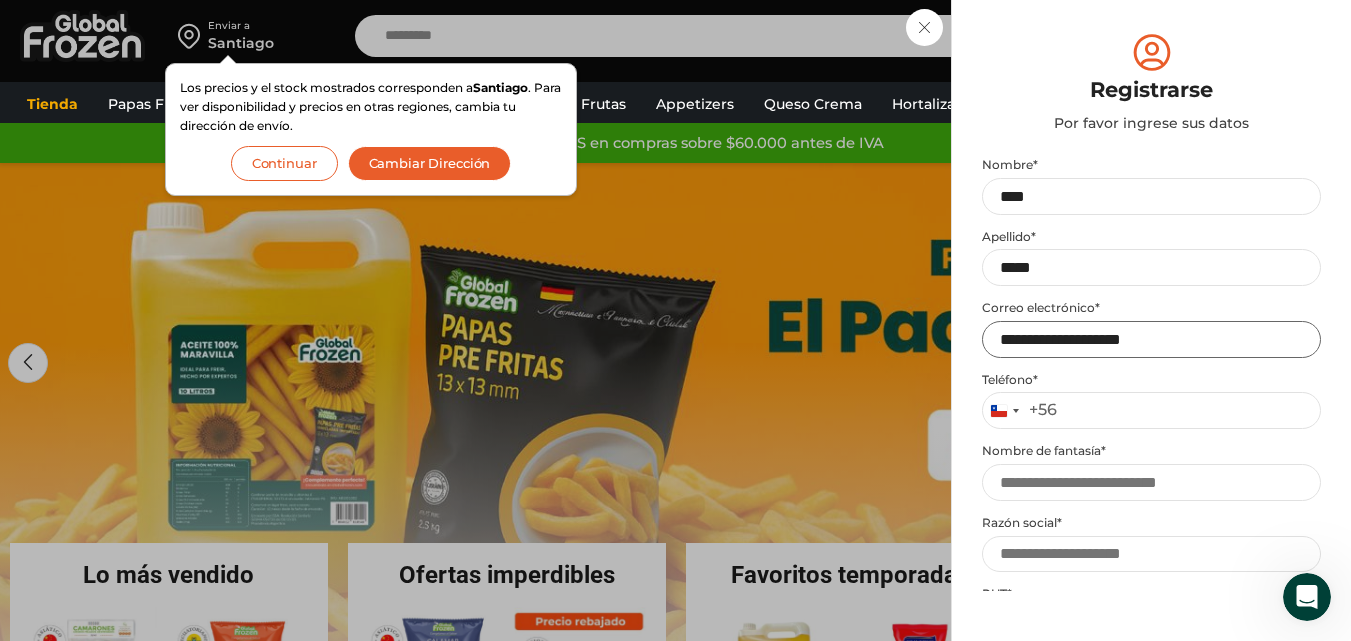 type on "**********" 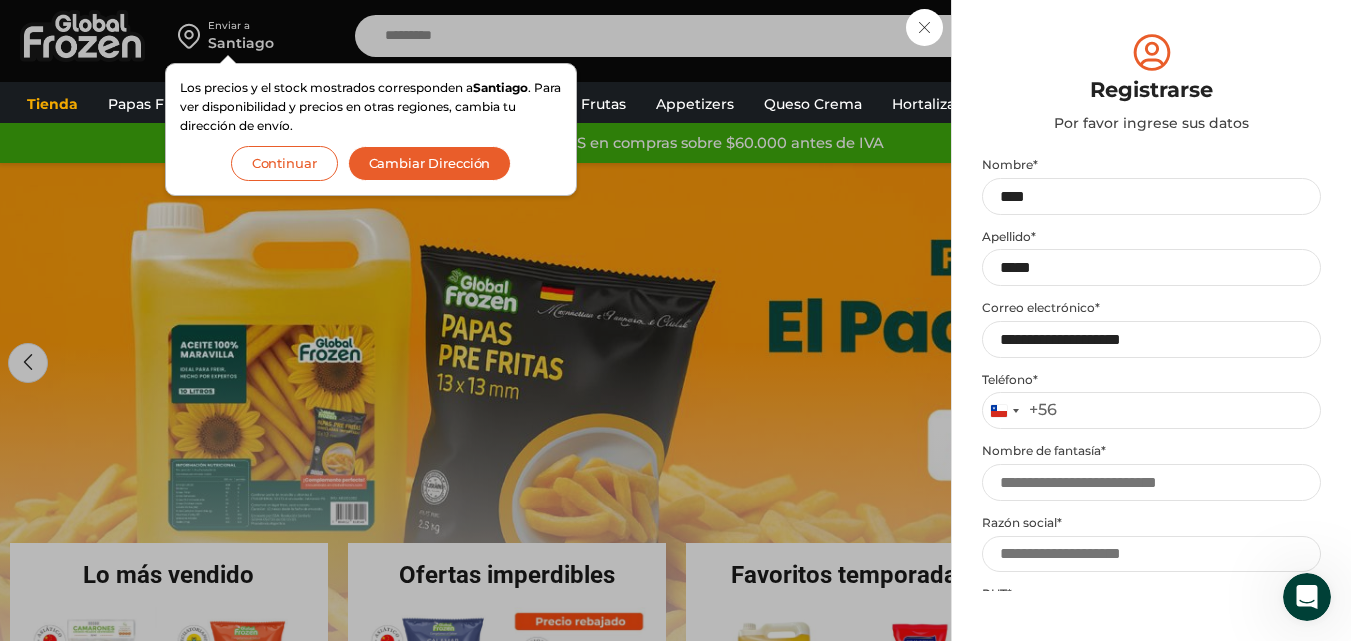type 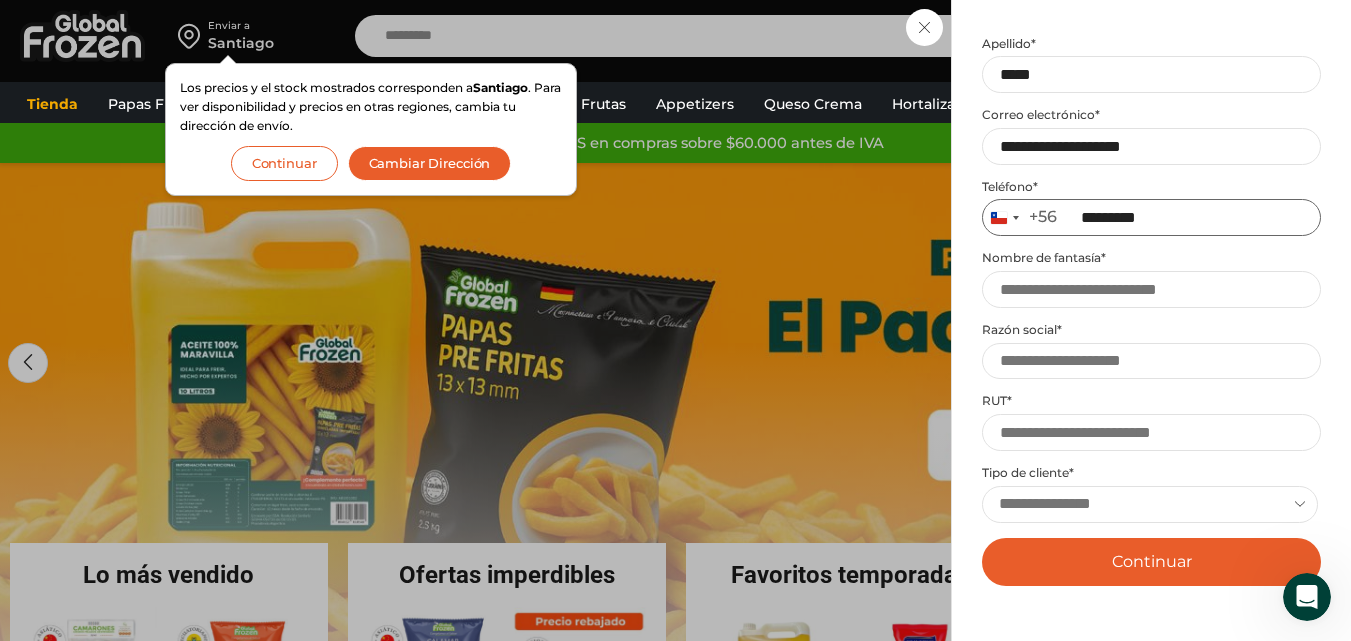 scroll, scrollTop: 200, scrollLeft: 0, axis: vertical 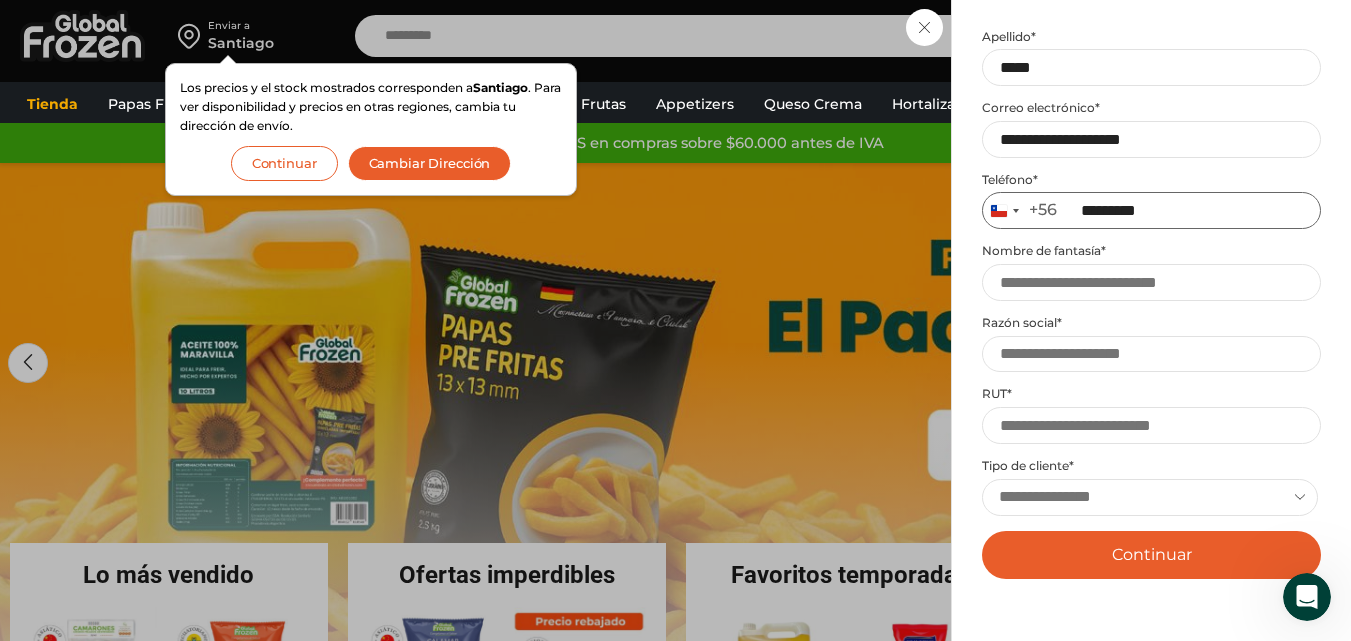 type on "*********" 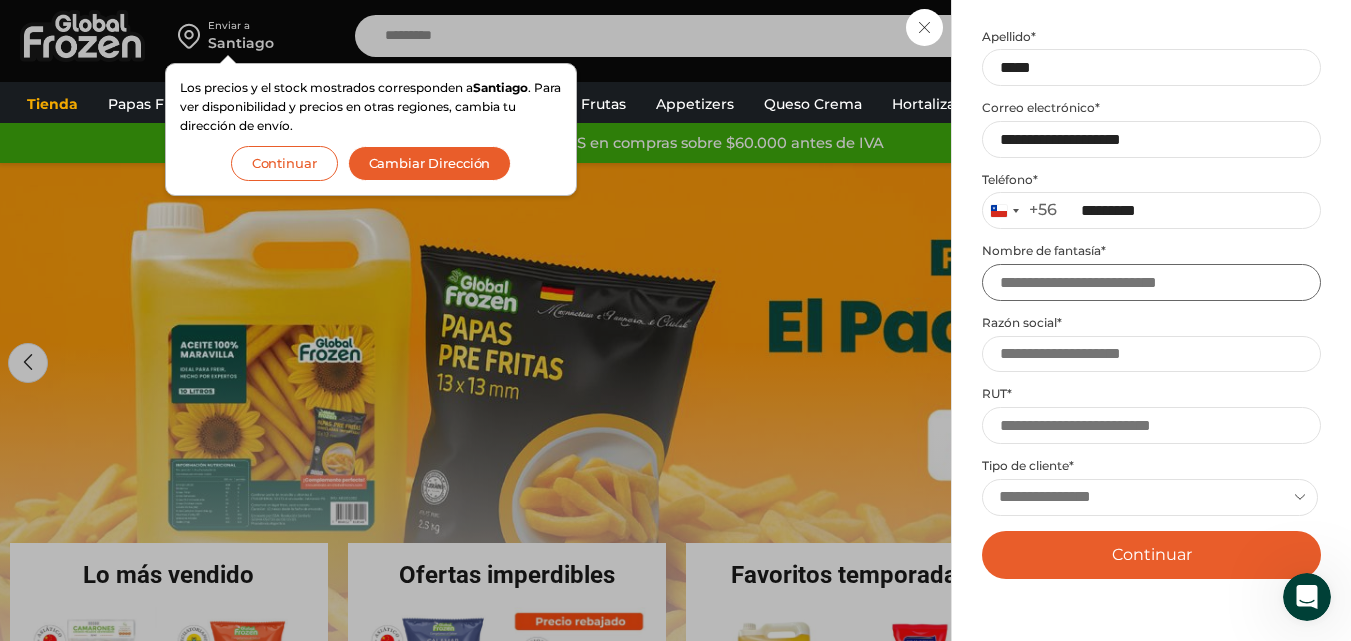 click on "Nombre de fantasía  *" at bounding box center [1151, 282] 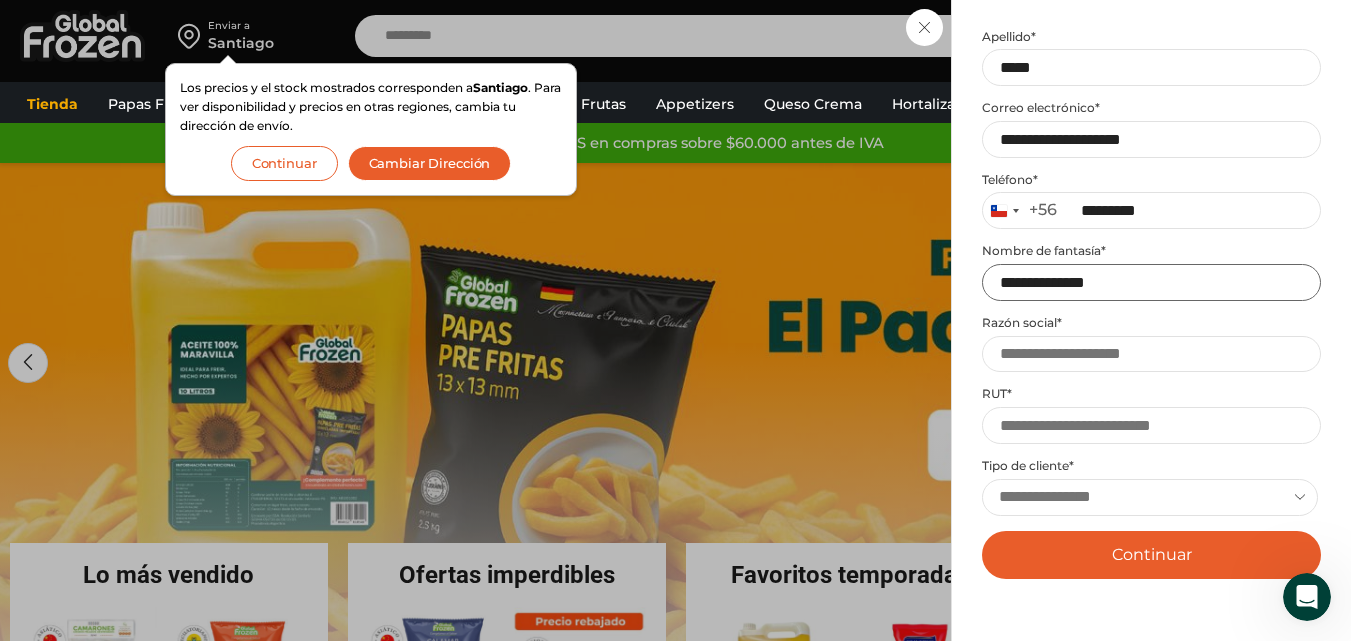 type on "**********" 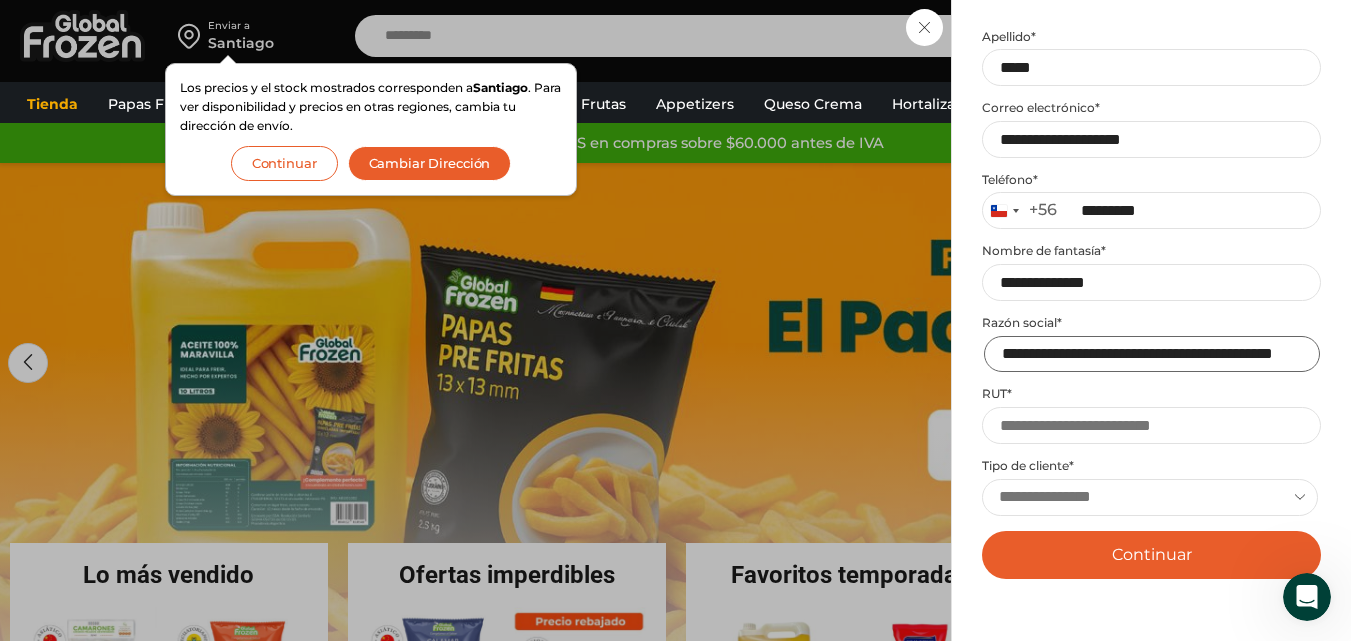 scroll, scrollTop: 0, scrollLeft: 89, axis: horizontal 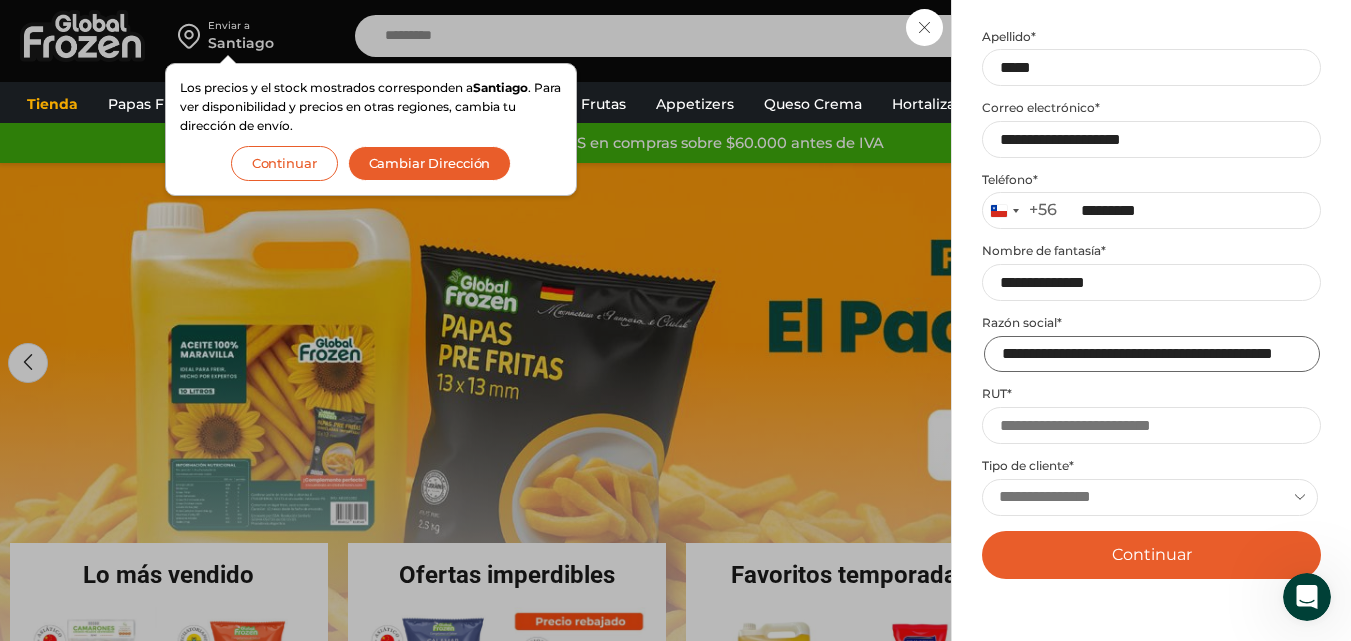 click on "**********" at bounding box center (1152, 354) 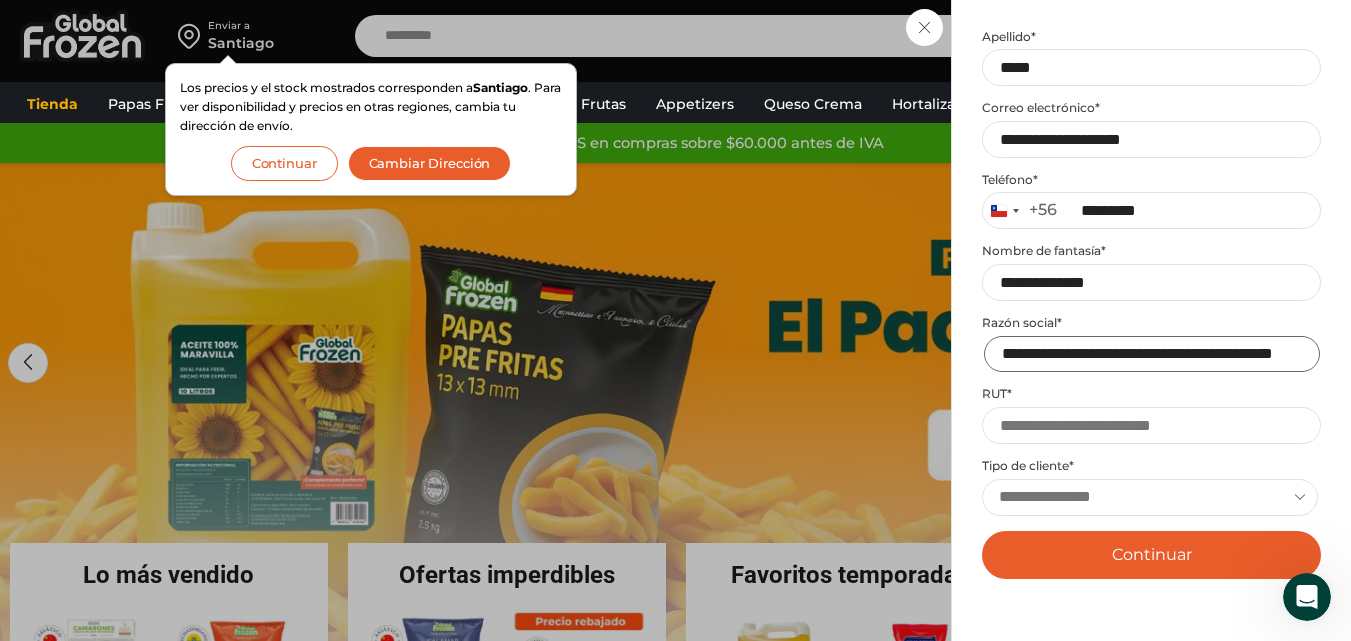 scroll, scrollTop: 0, scrollLeft: 0, axis: both 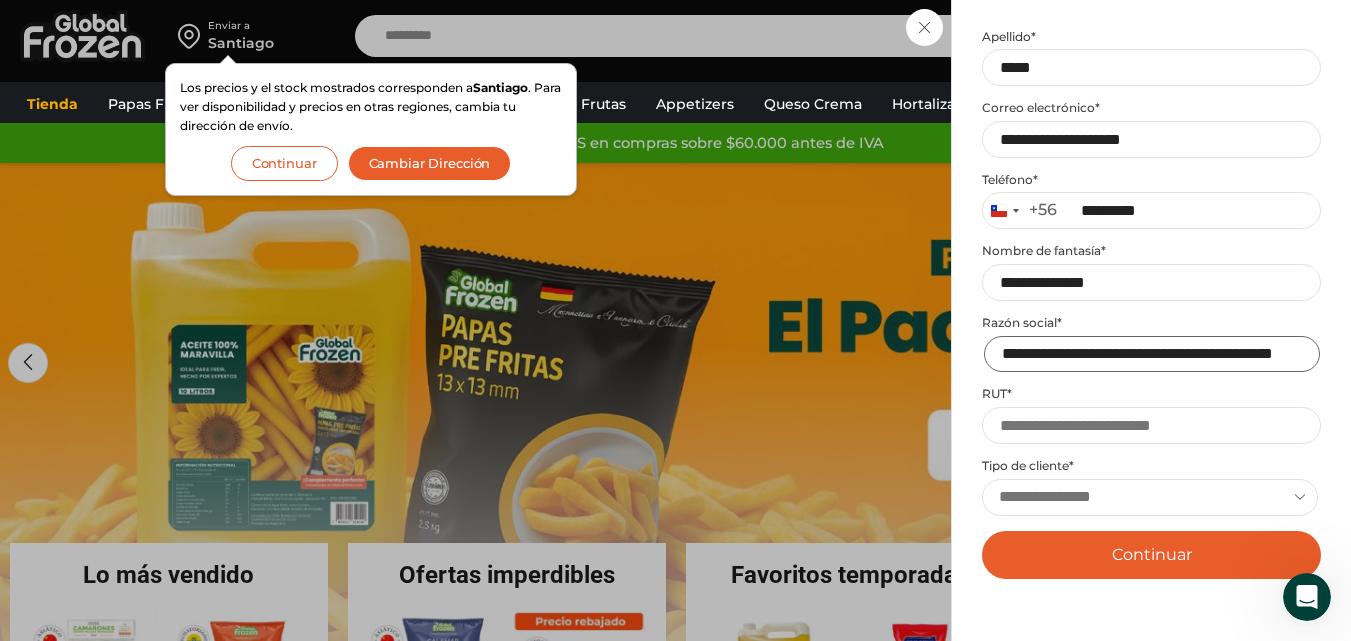 type on "**********" 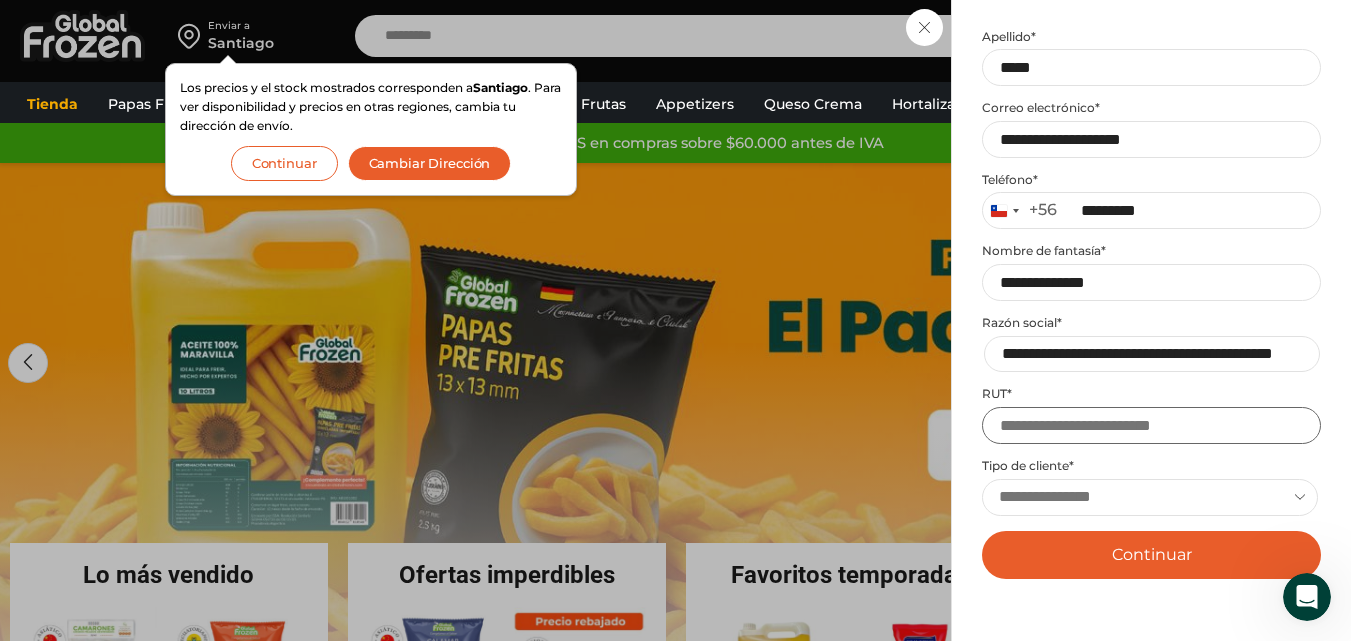 click on "RUT  *" at bounding box center [1151, 425] 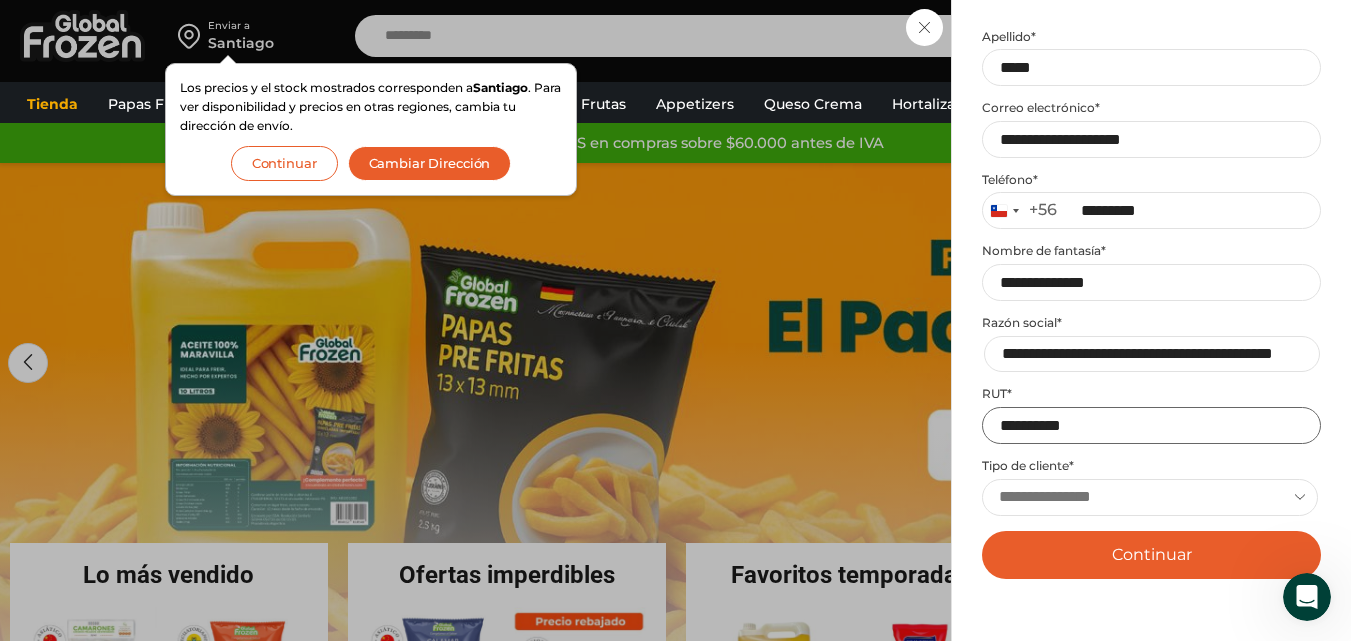 type on "**********" 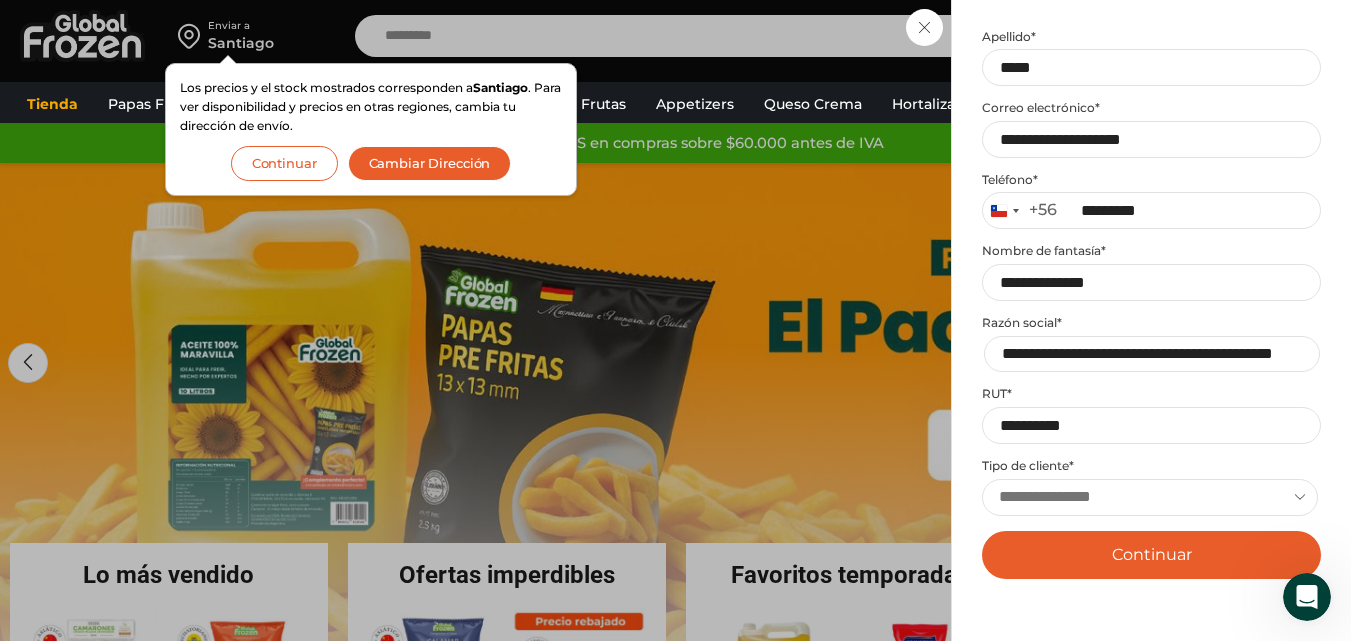 click on "**********" at bounding box center [1150, 497] 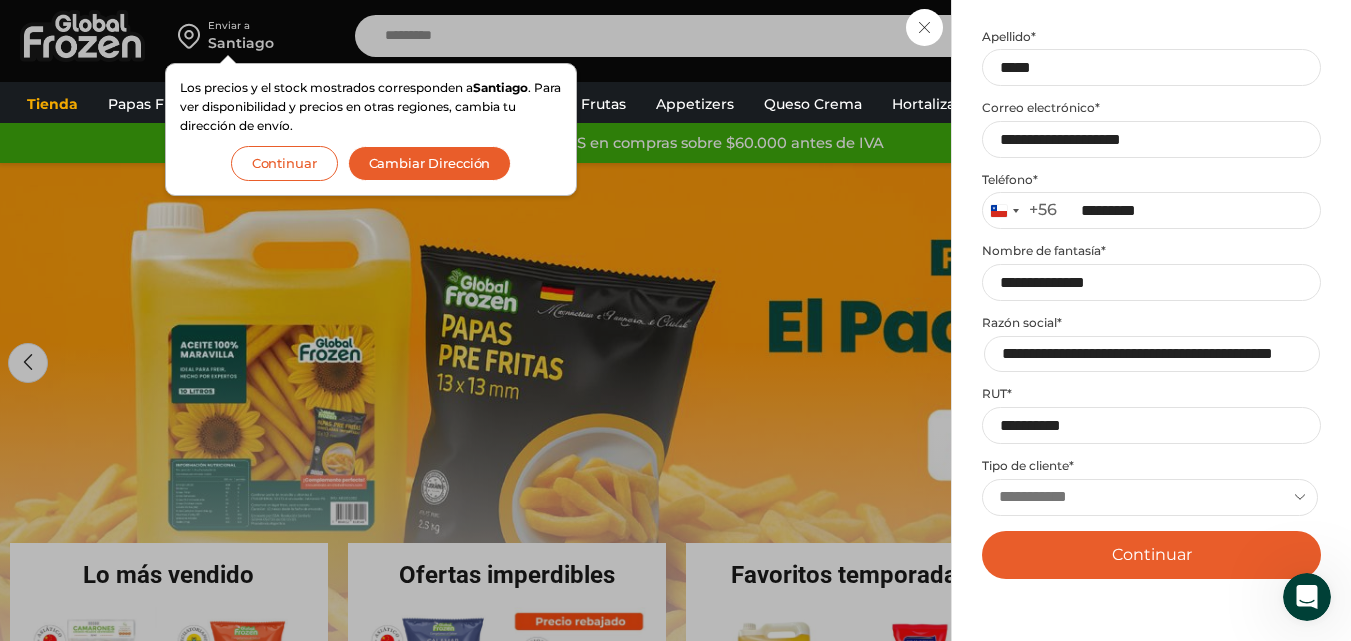 click on "**********" at bounding box center [1150, 497] 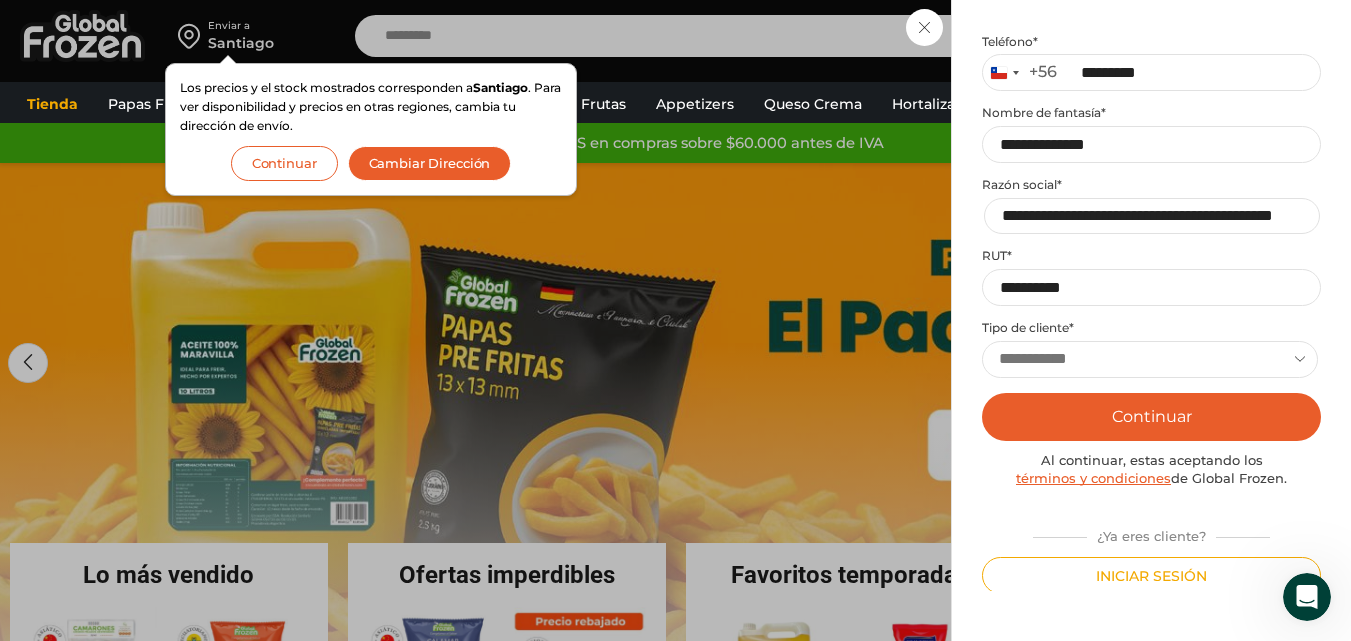 scroll, scrollTop: 341, scrollLeft: 0, axis: vertical 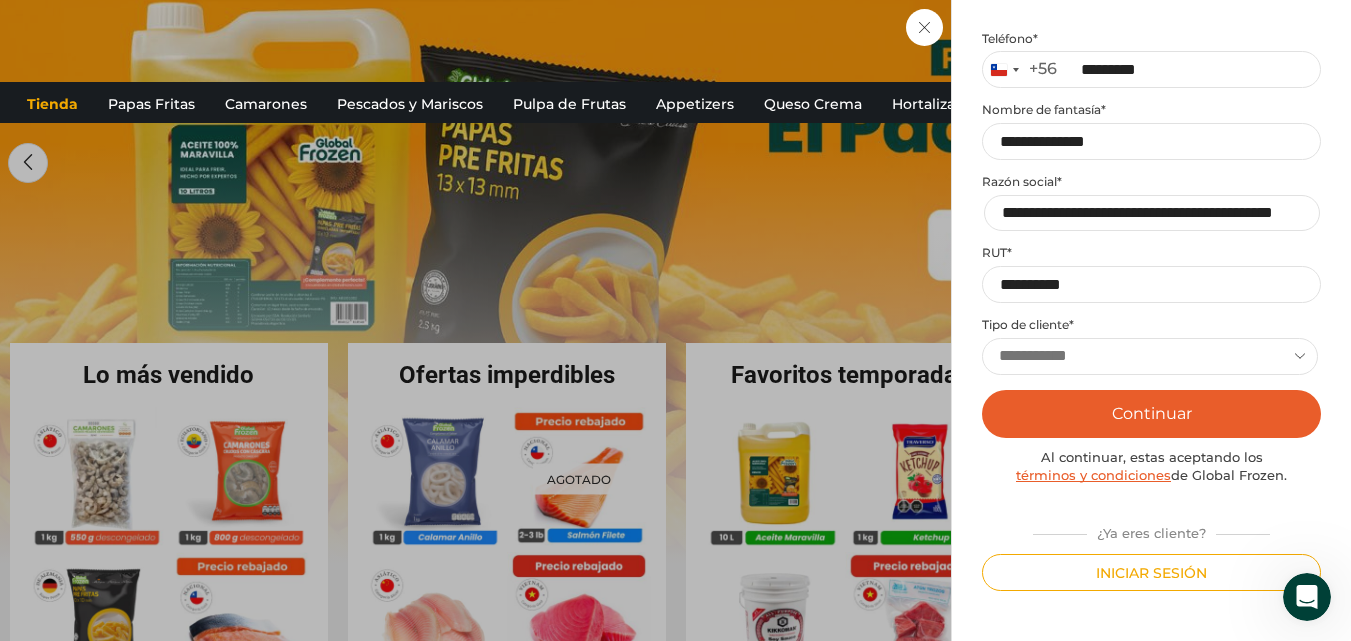 click on "**********" at bounding box center (1150, 356) 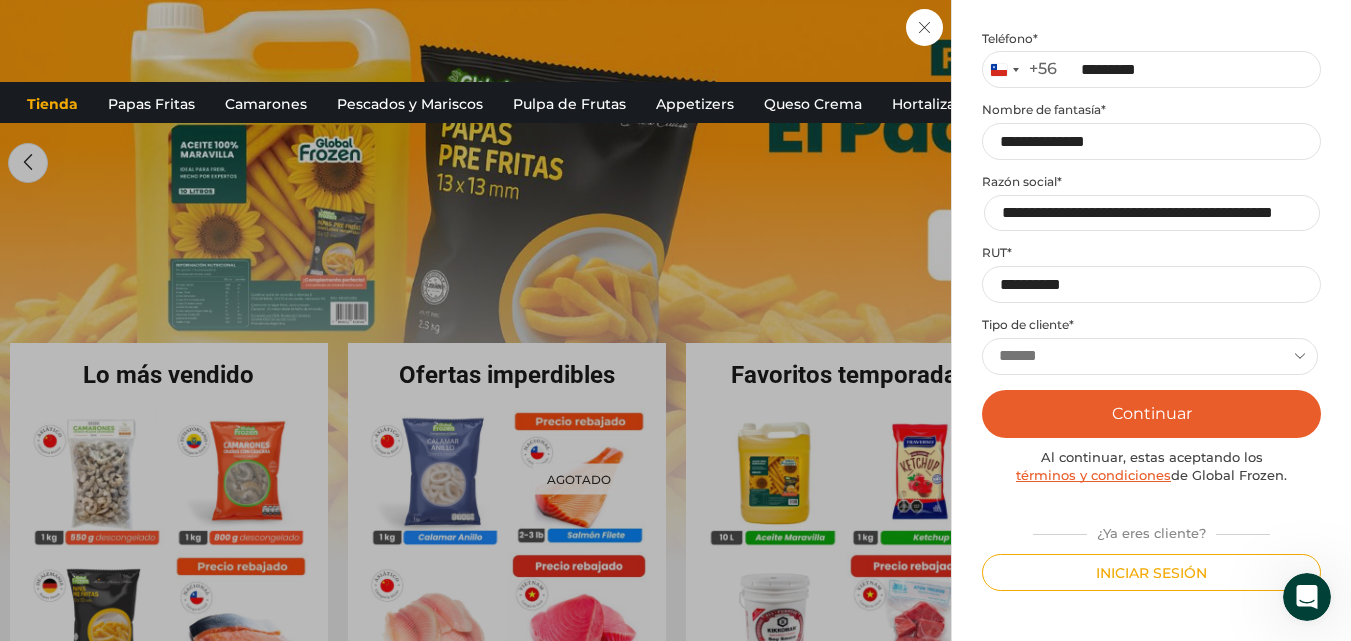 click on "**********" at bounding box center (1150, 356) 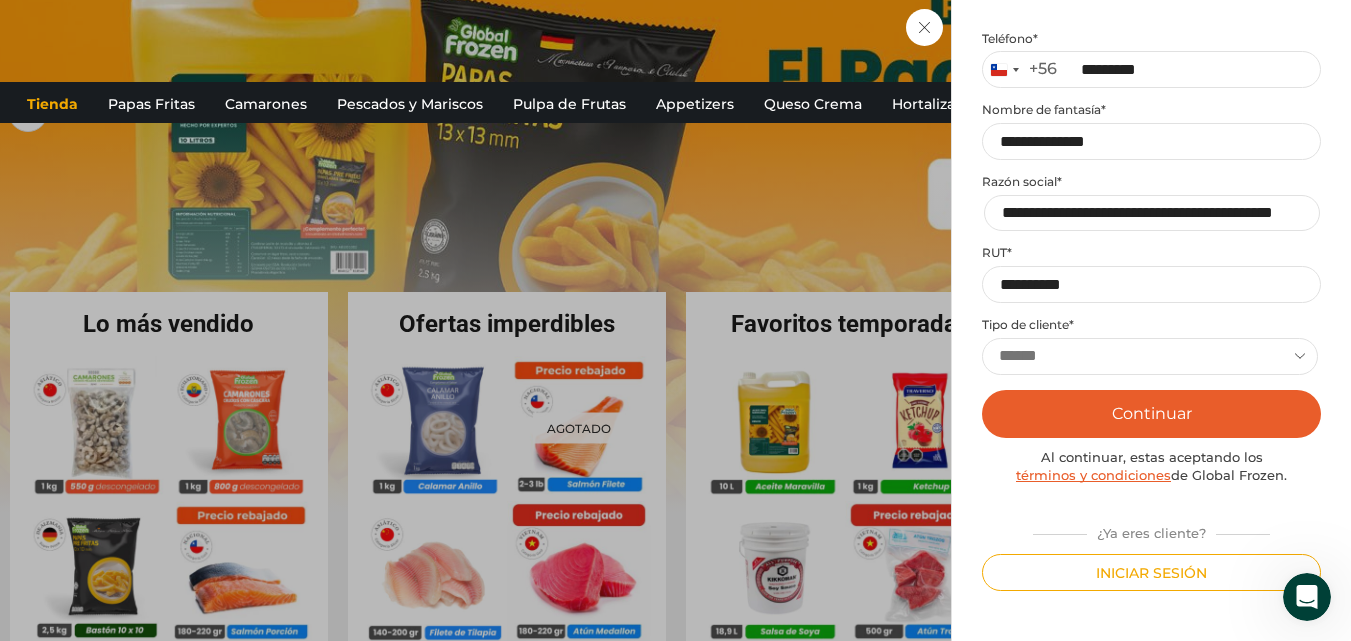 scroll, scrollTop: 300, scrollLeft: 0, axis: vertical 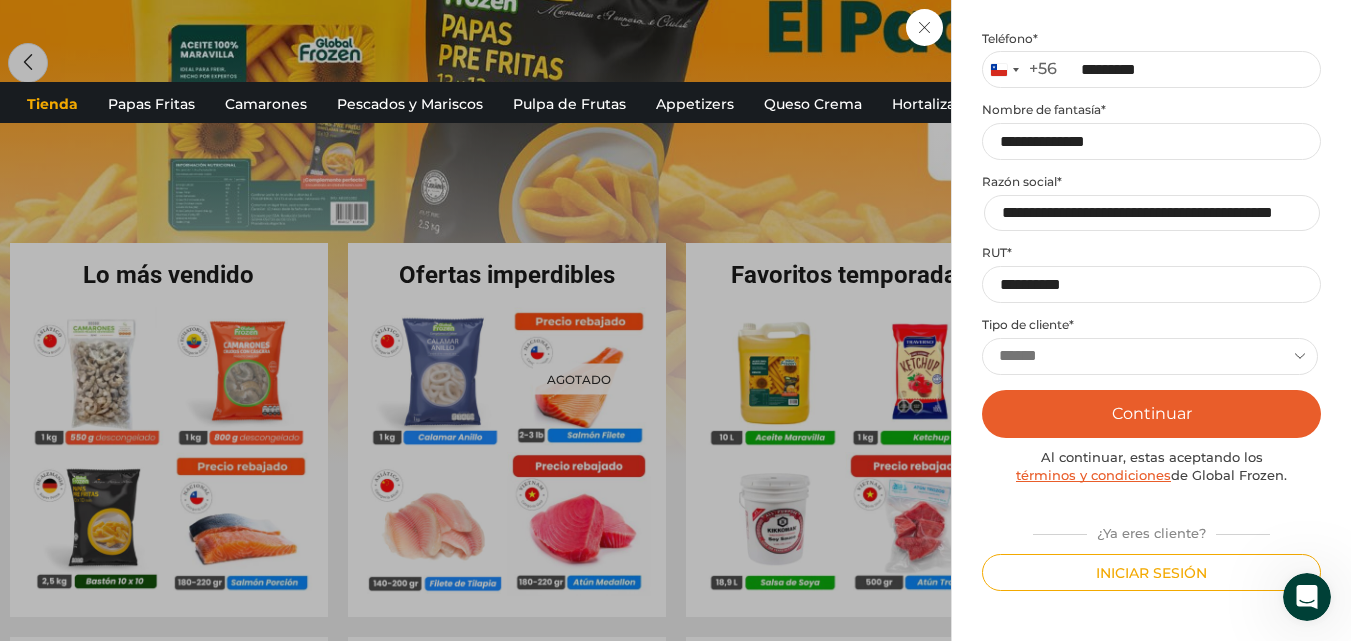click on "Continuar" at bounding box center [1151, 414] 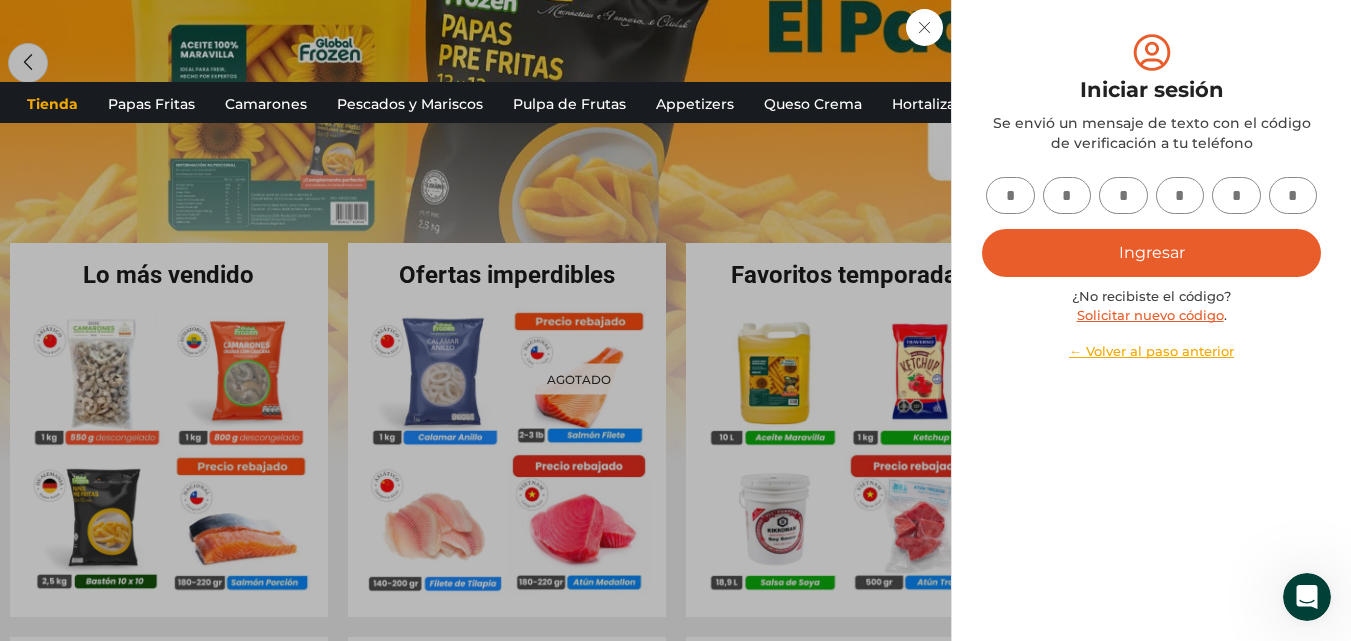 scroll, scrollTop: 0, scrollLeft: 0, axis: both 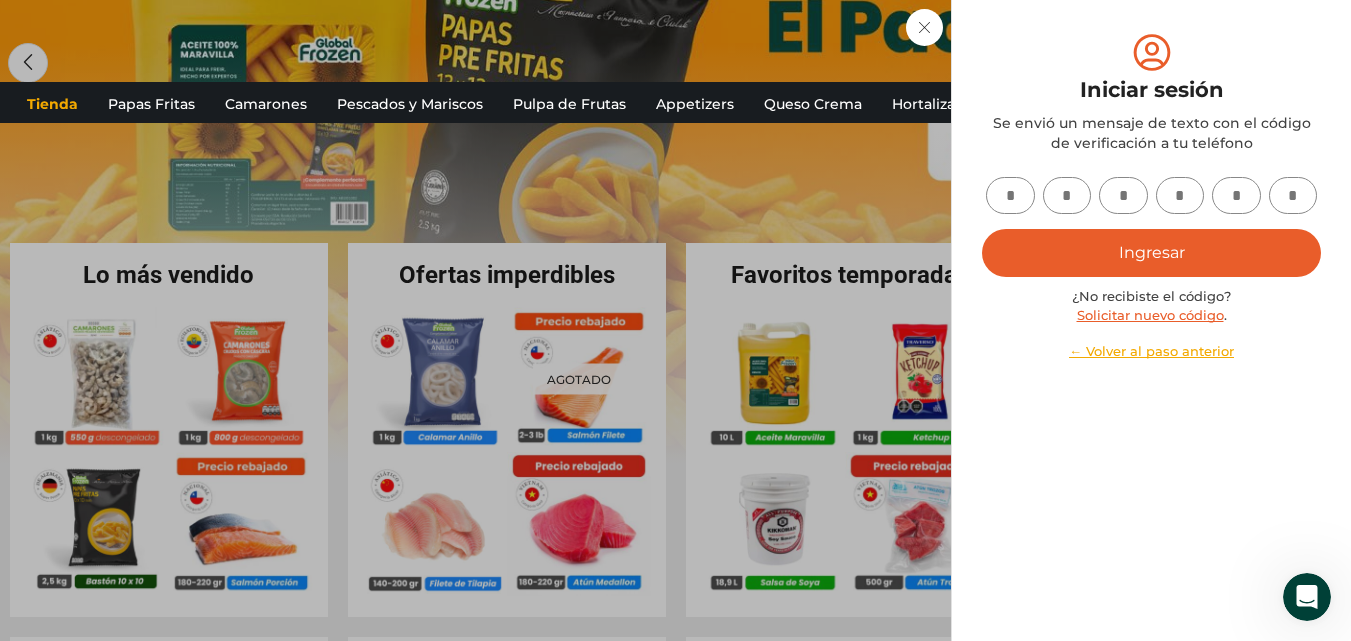 click at bounding box center [1010, 195] 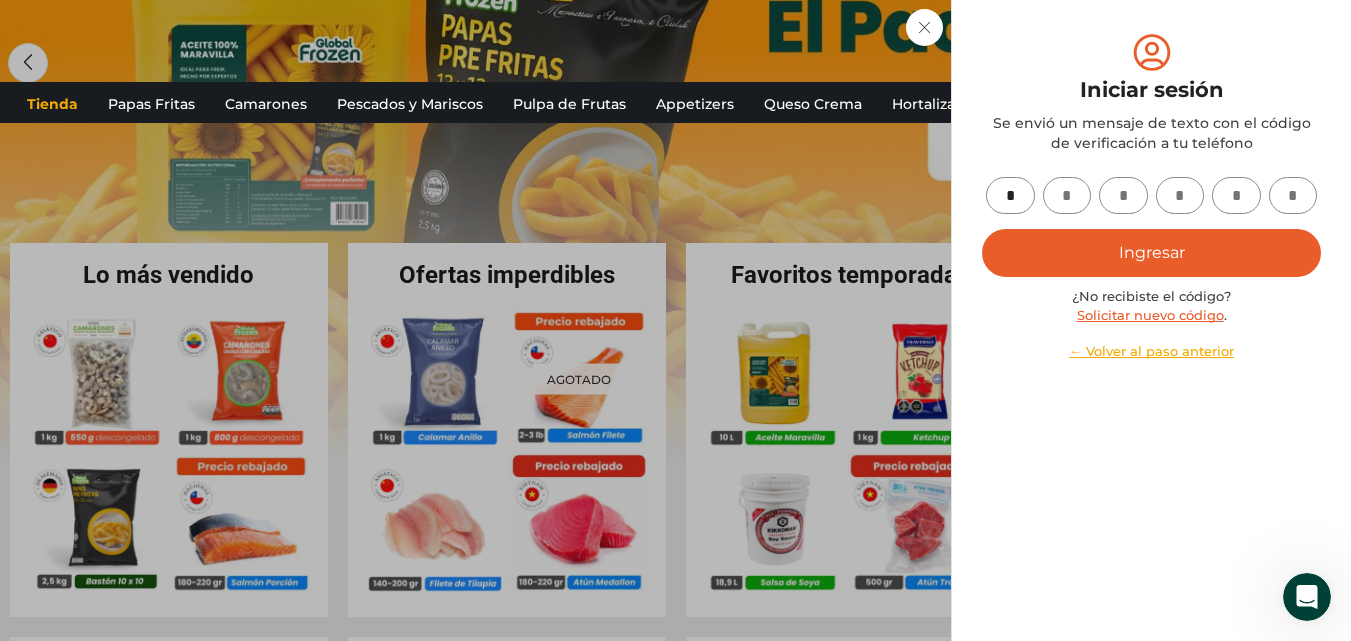 type on "*" 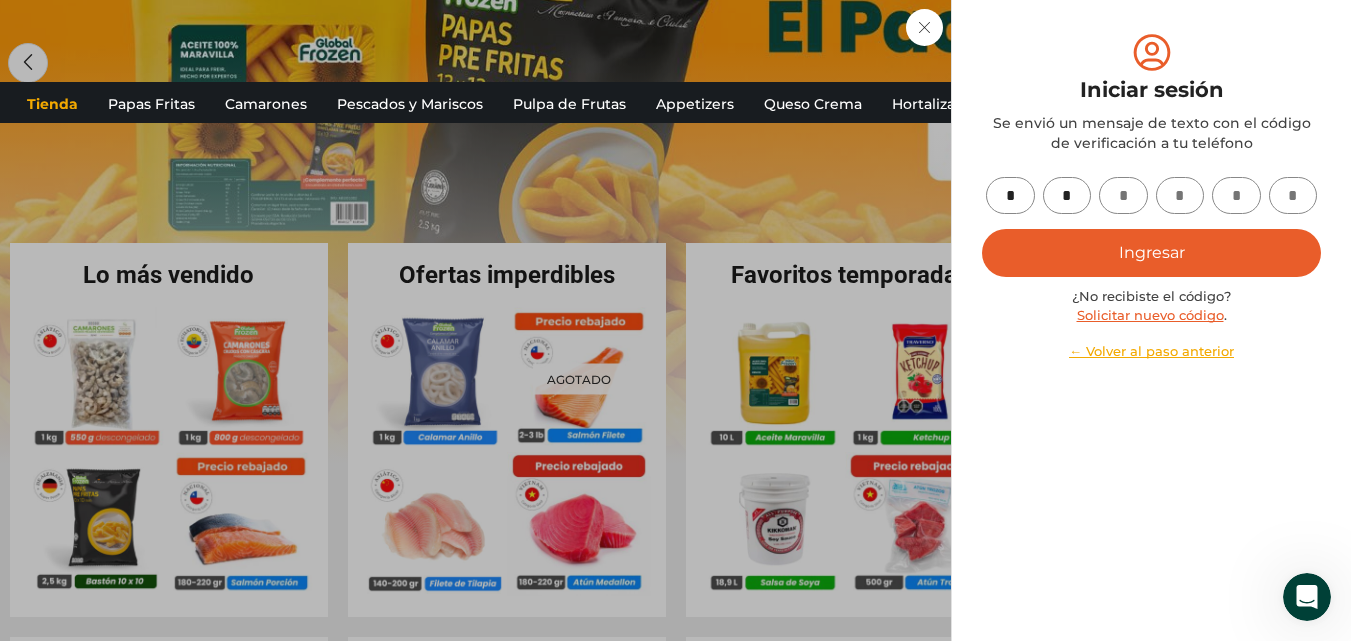type on "*" 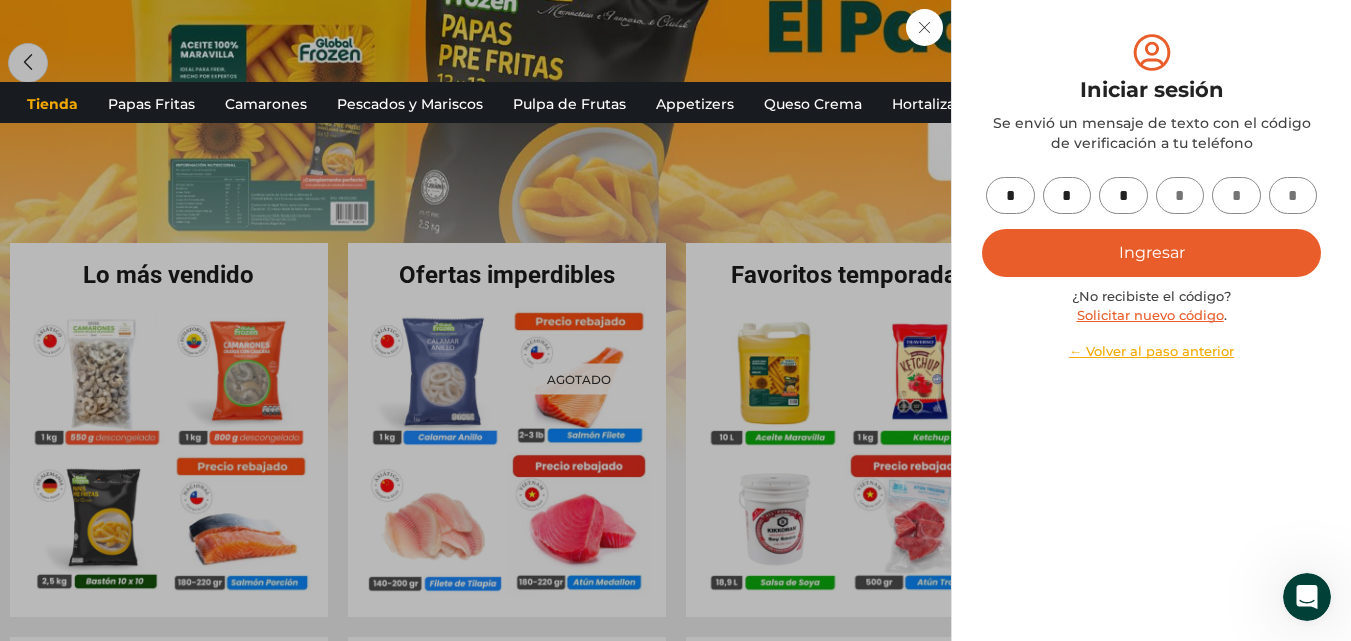 type on "*" 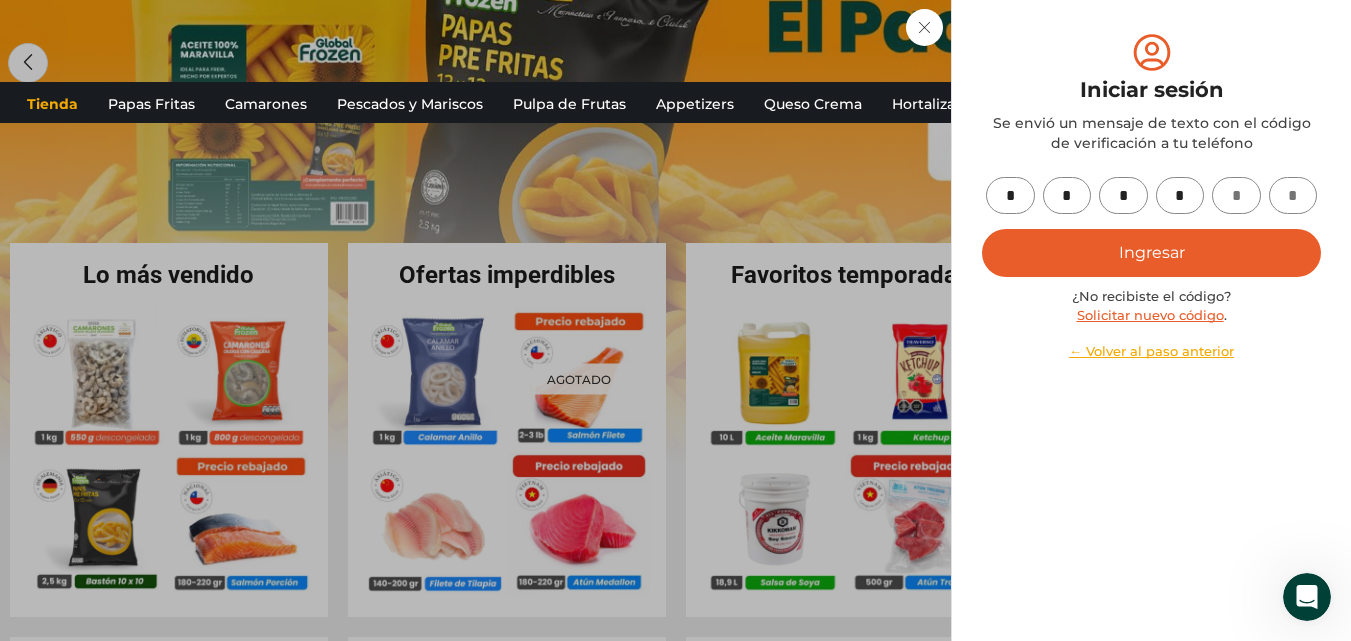 type on "*" 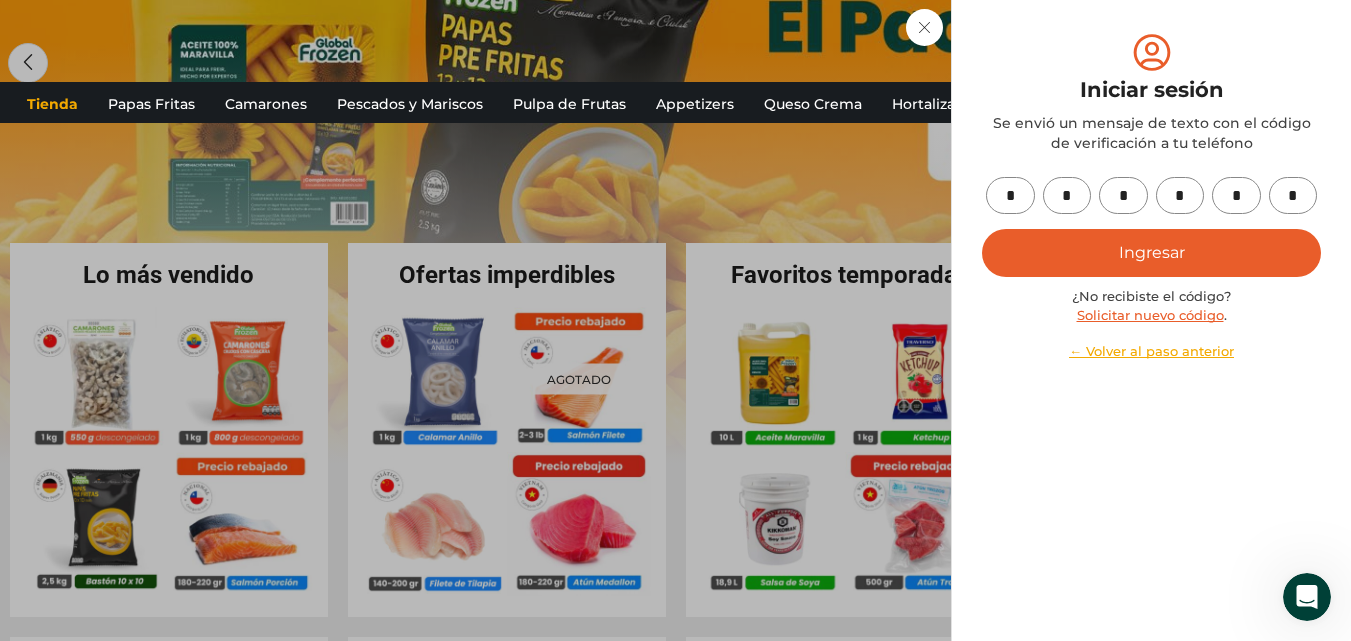 type on "*" 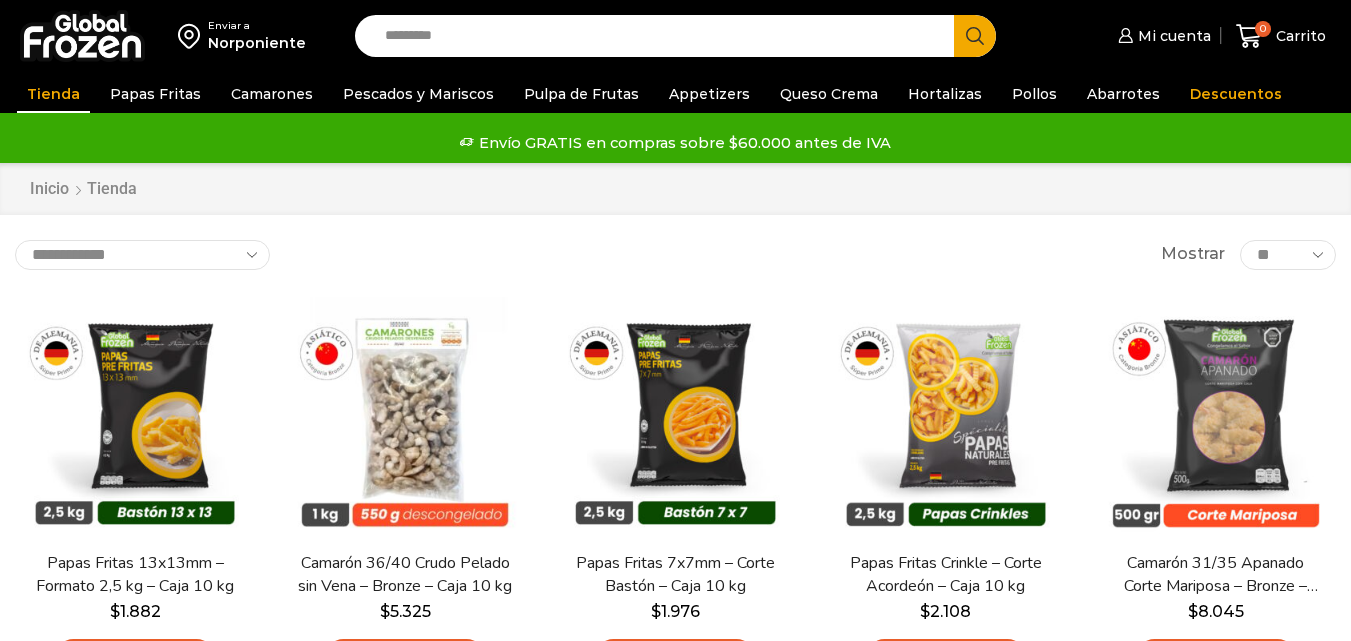 scroll, scrollTop: 0, scrollLeft: 0, axis: both 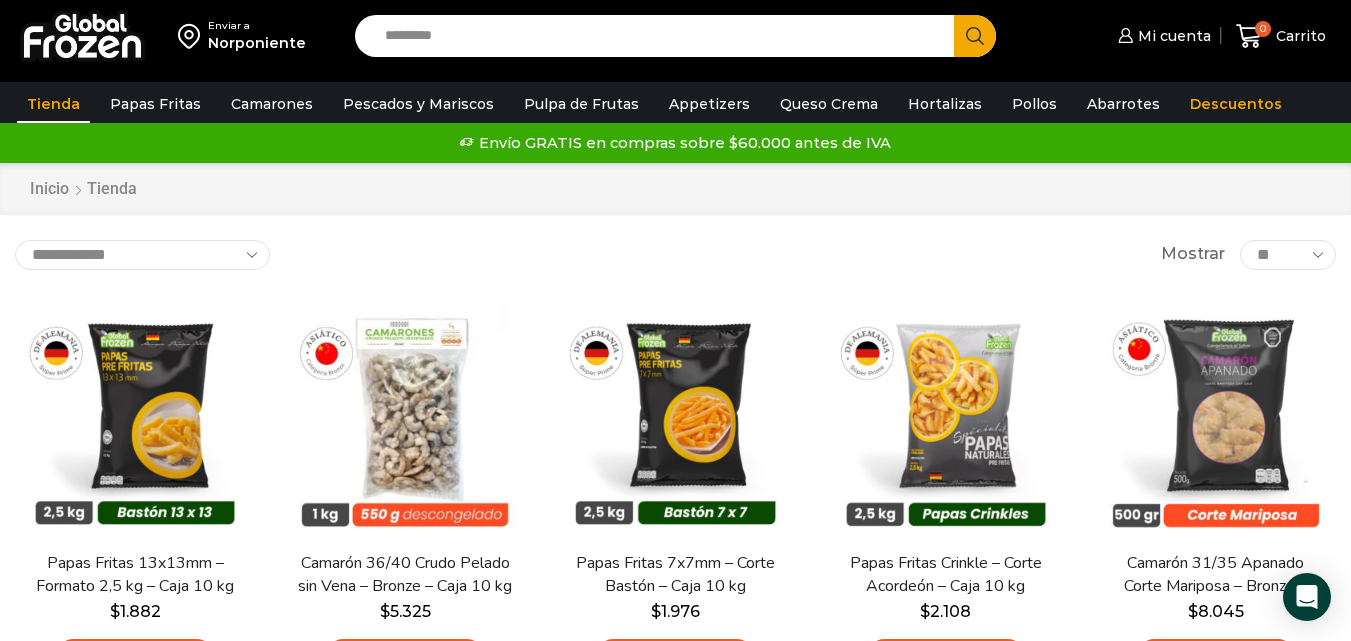 click on "Norponiente" at bounding box center [257, 43] 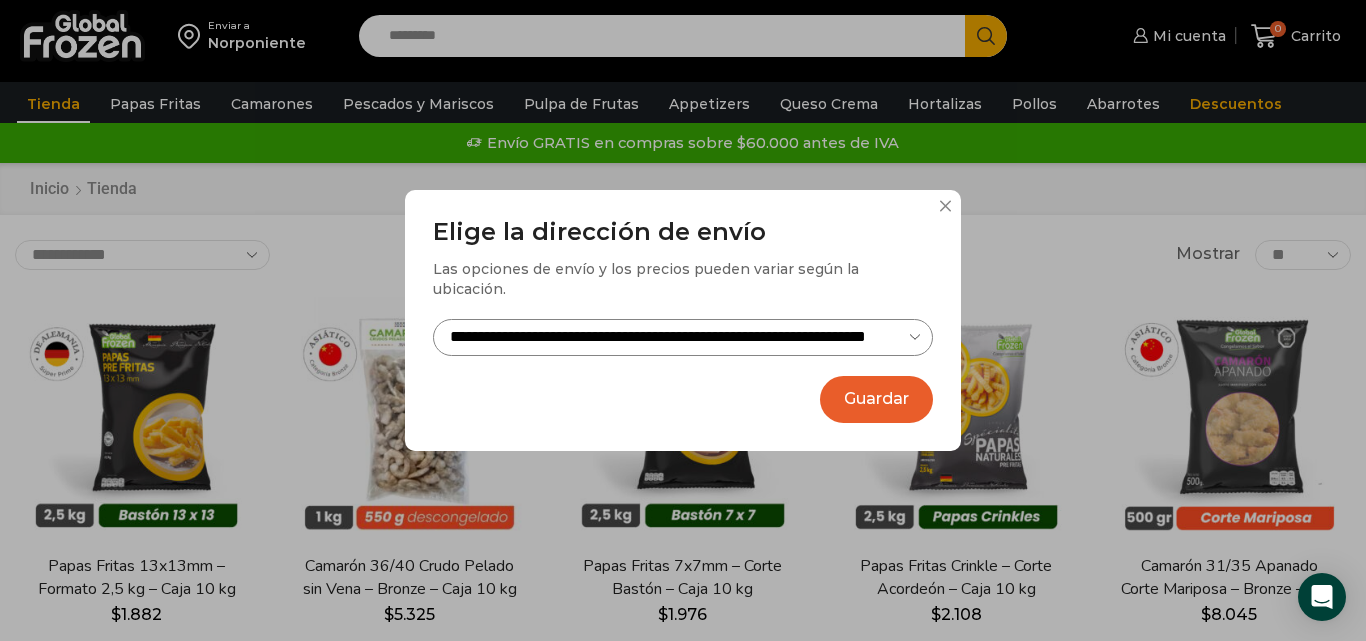 click on "**********" at bounding box center [683, 337] 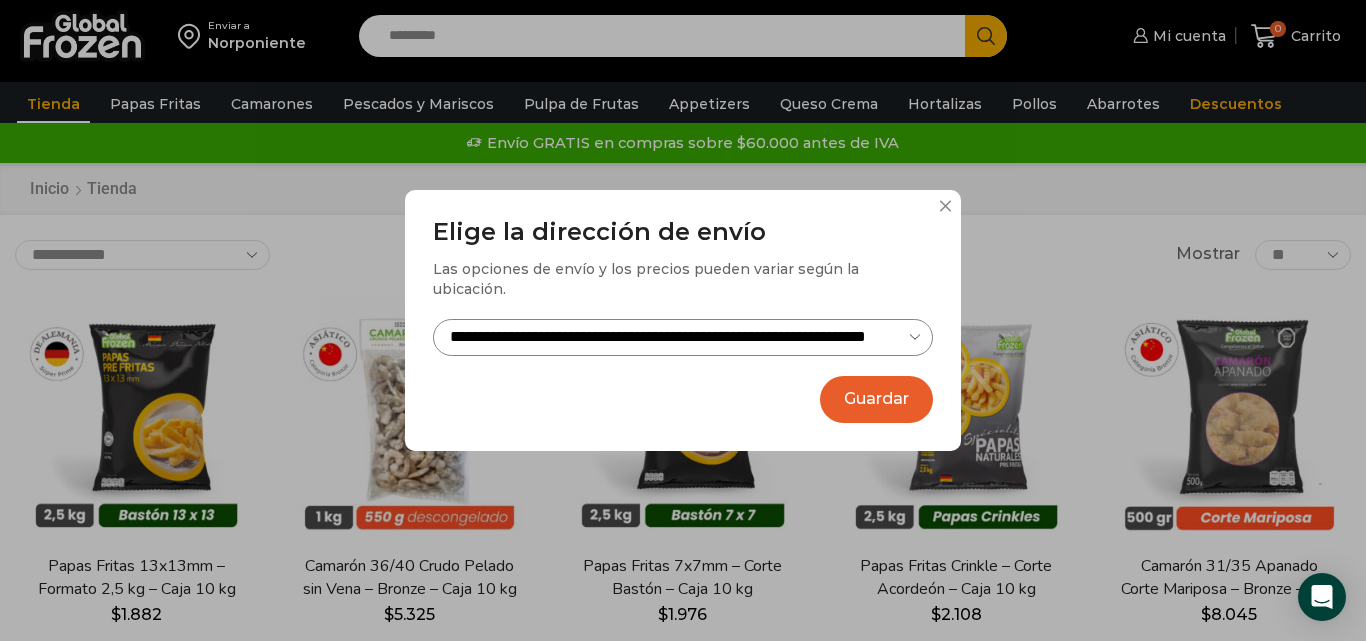 select on "**********" 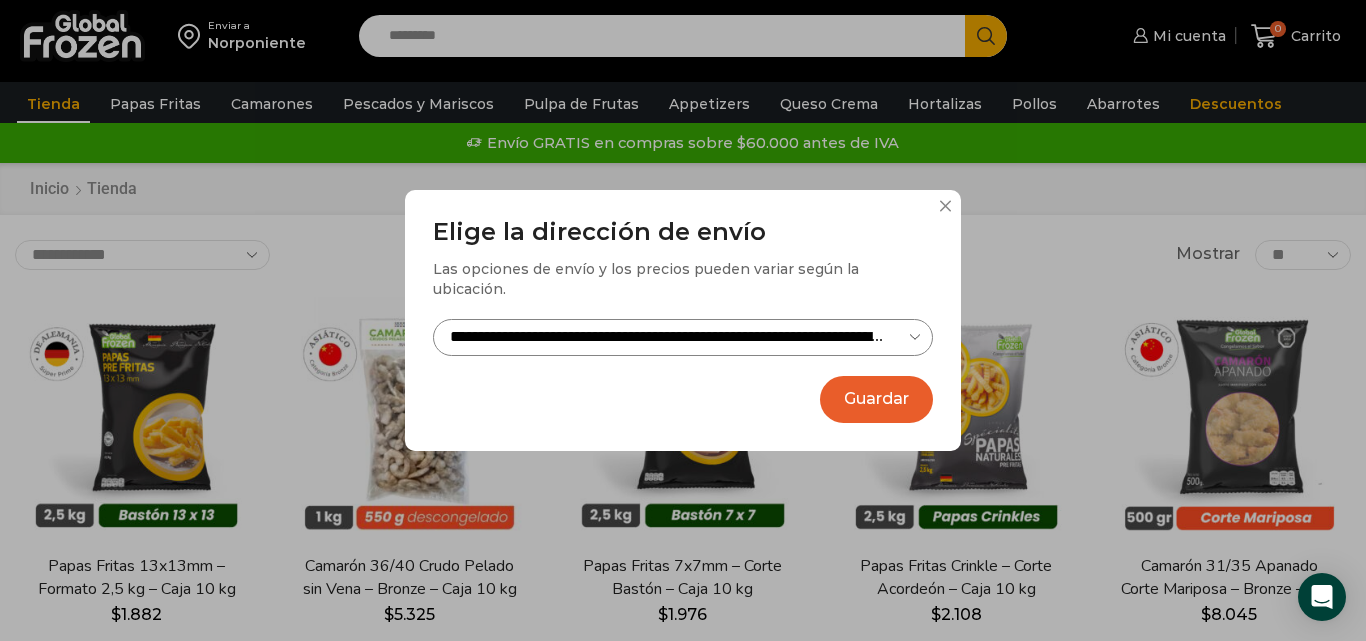 click on "**********" at bounding box center (683, 337) 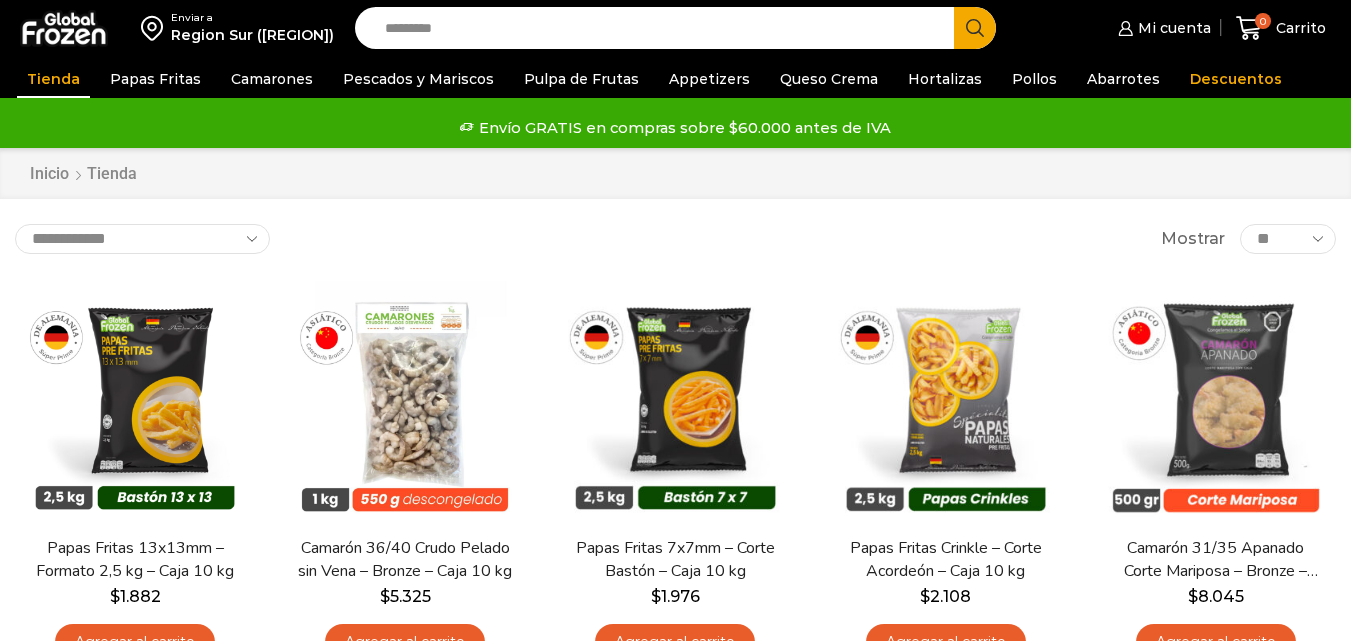 scroll, scrollTop: 0, scrollLeft: 0, axis: both 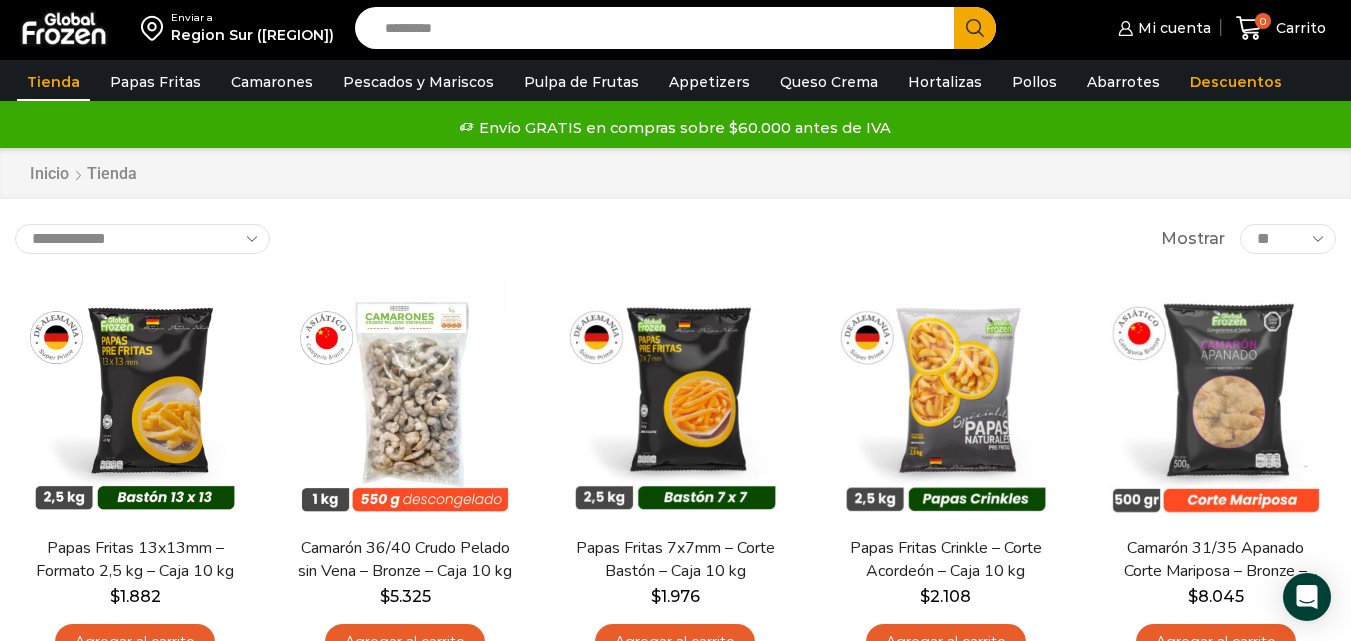 click on "Search input" at bounding box center (659, 28) 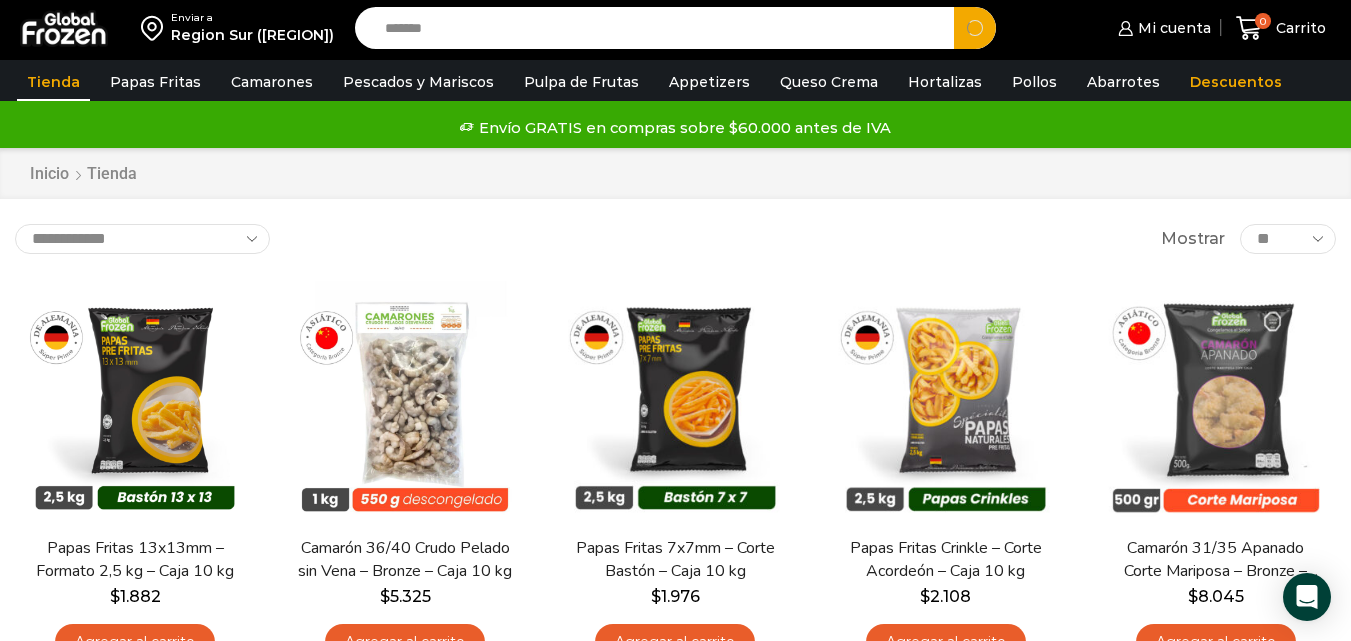 type on "*******" 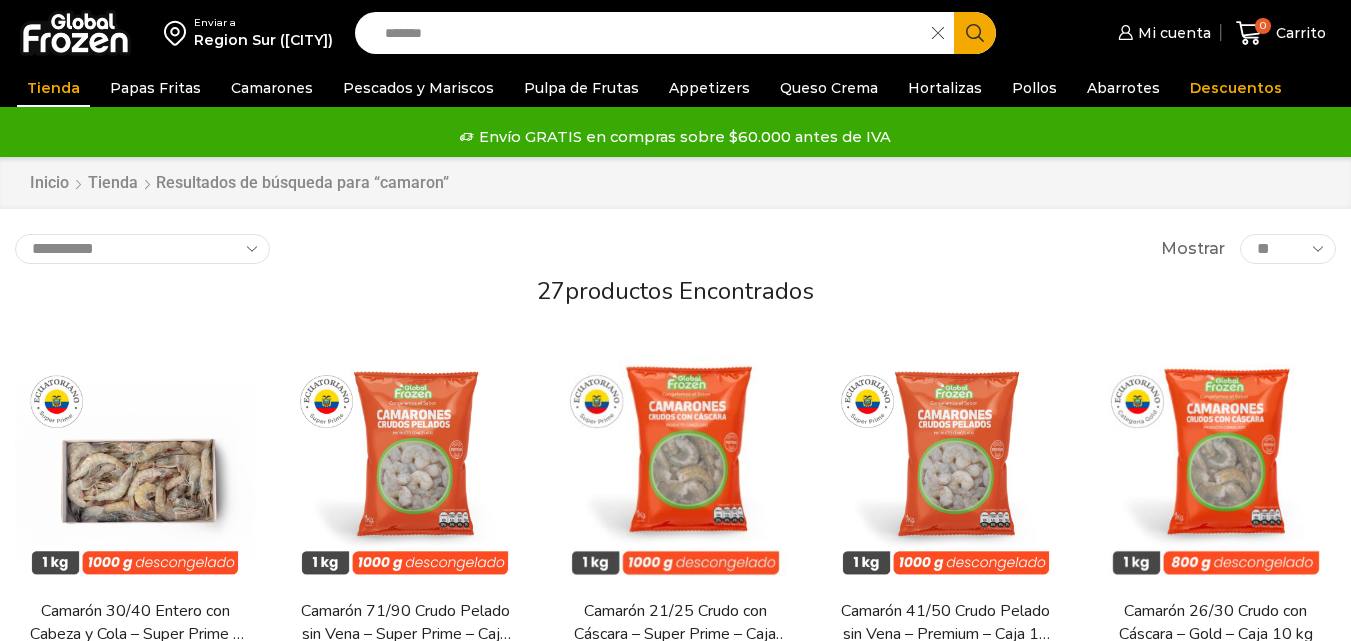 scroll, scrollTop: 0, scrollLeft: 0, axis: both 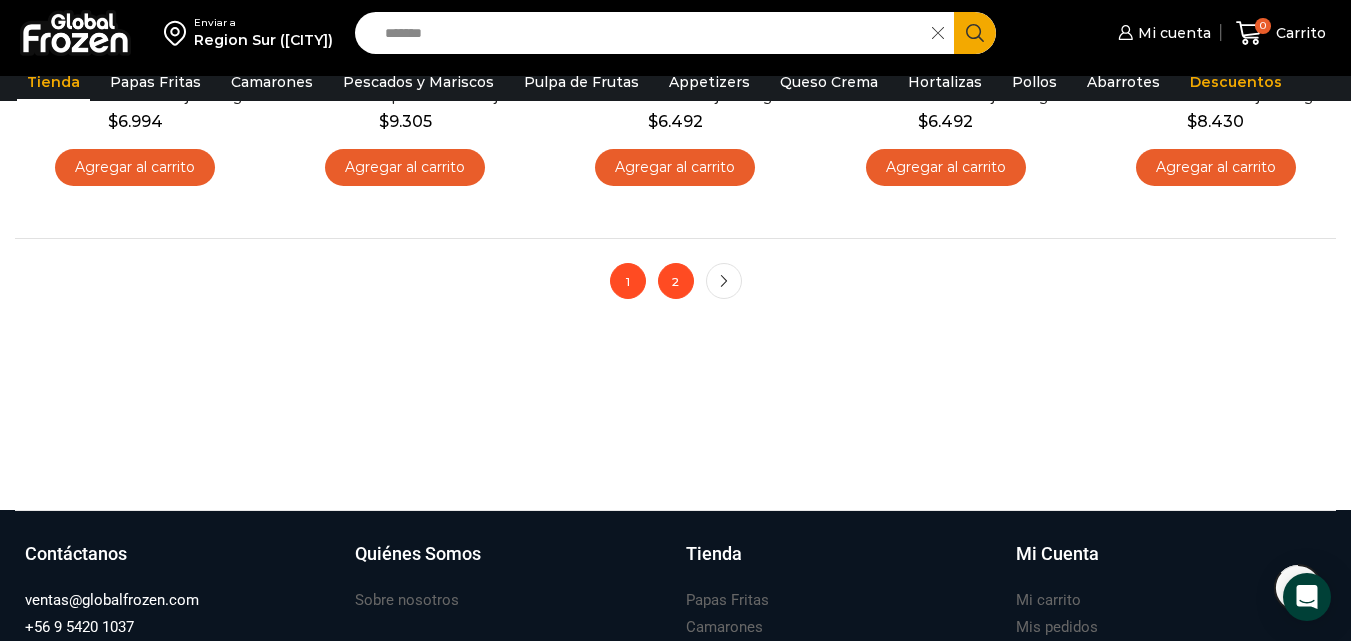 click on "2" at bounding box center [676, 281] 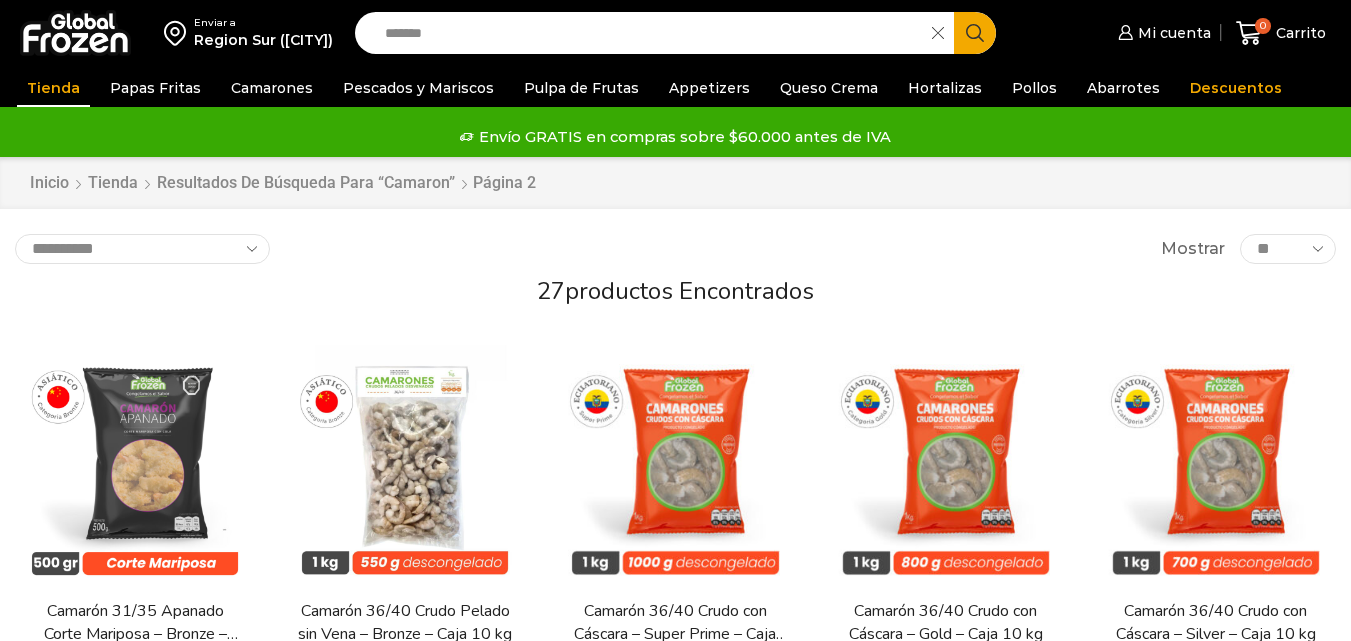 scroll, scrollTop: 0, scrollLeft: 0, axis: both 